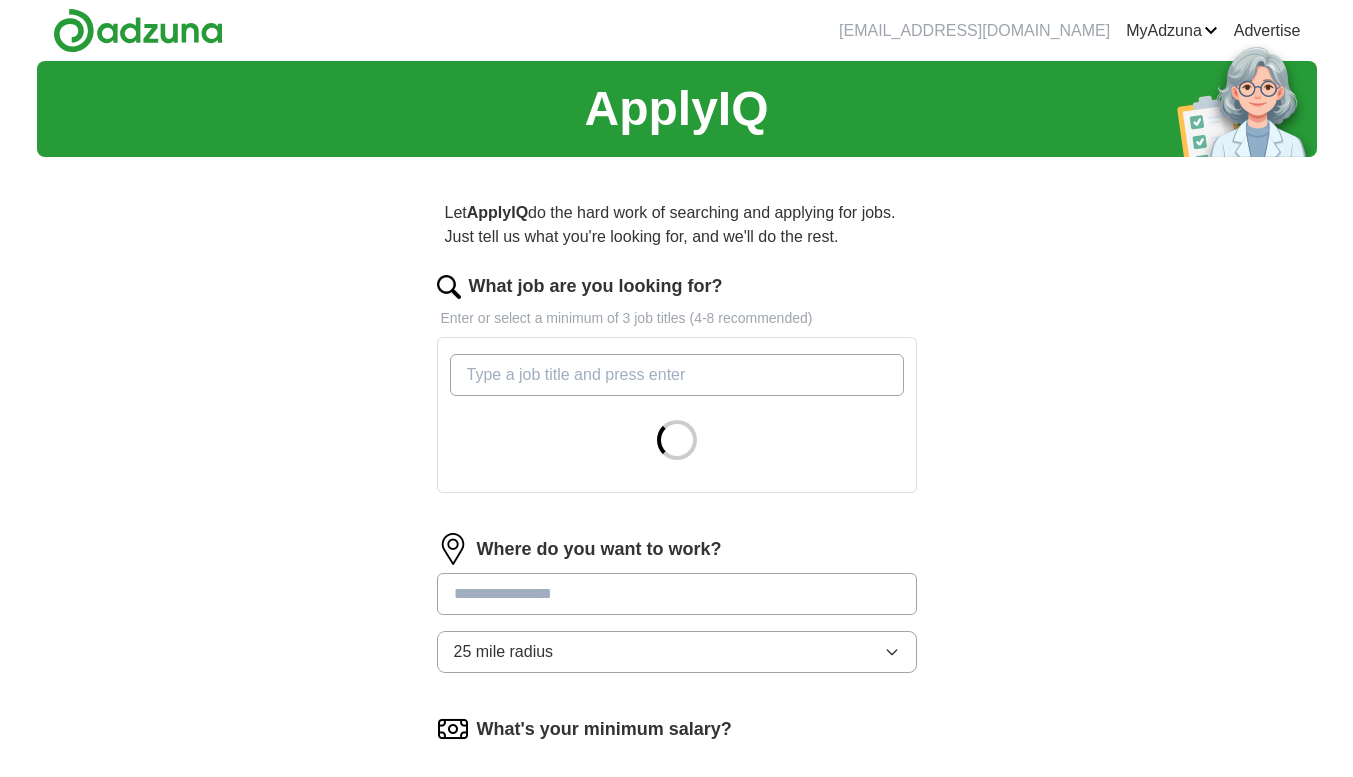 scroll, scrollTop: 0, scrollLeft: 0, axis: both 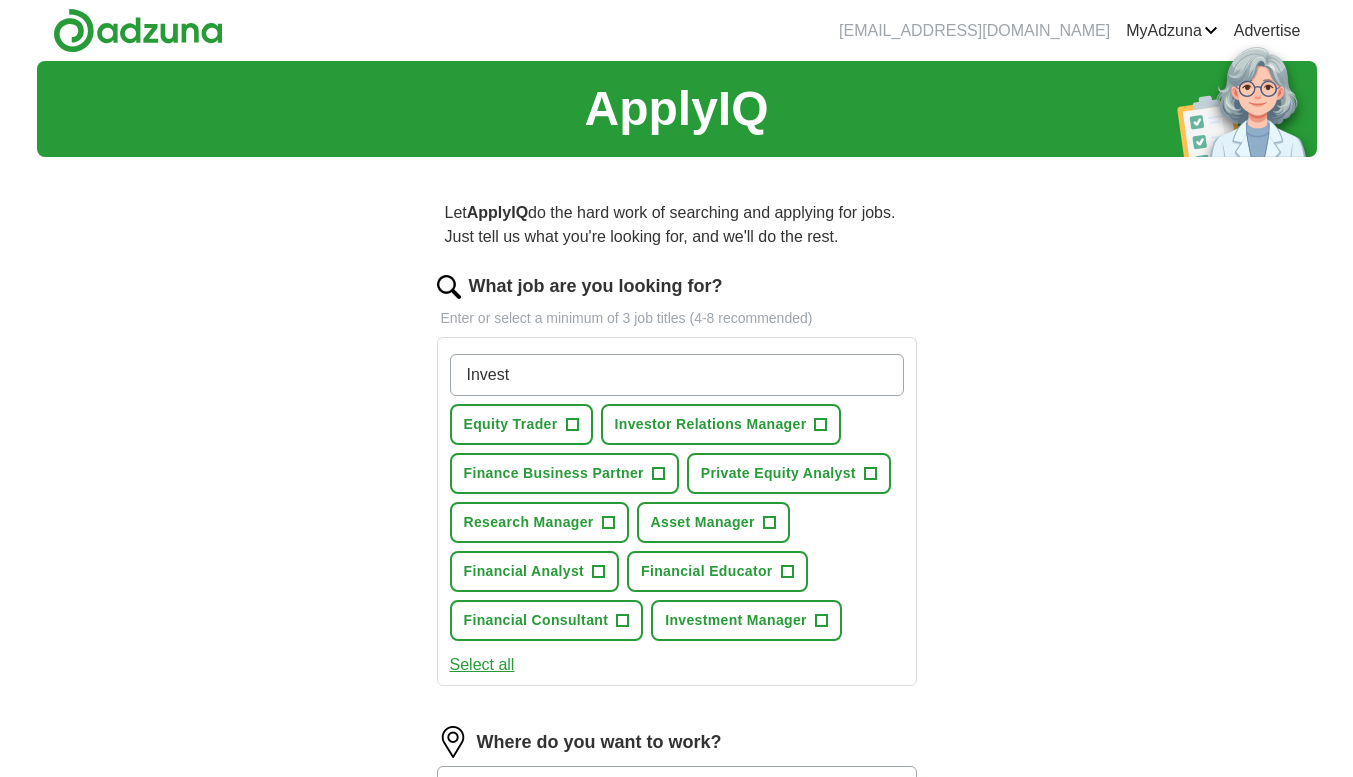 type on "Invest" 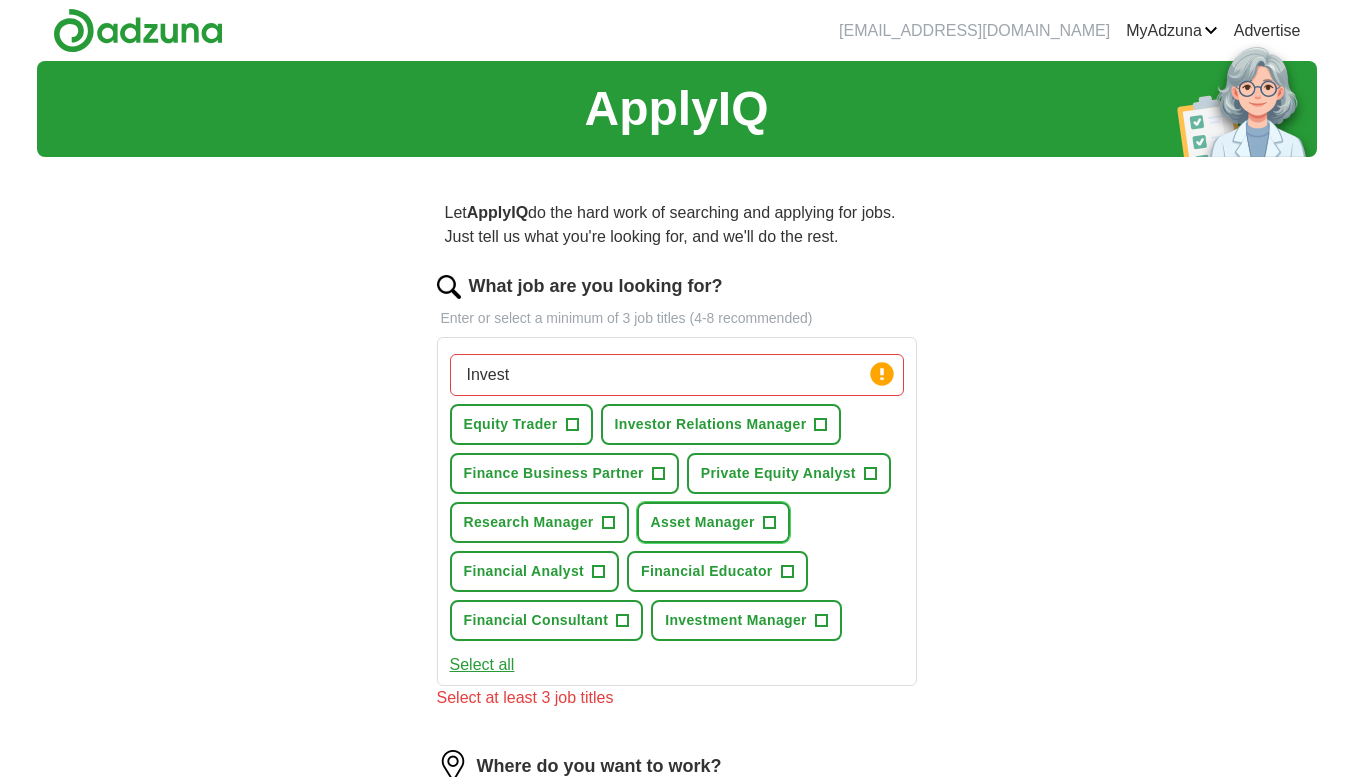 click on "Asset Manager +" at bounding box center (713, 522) 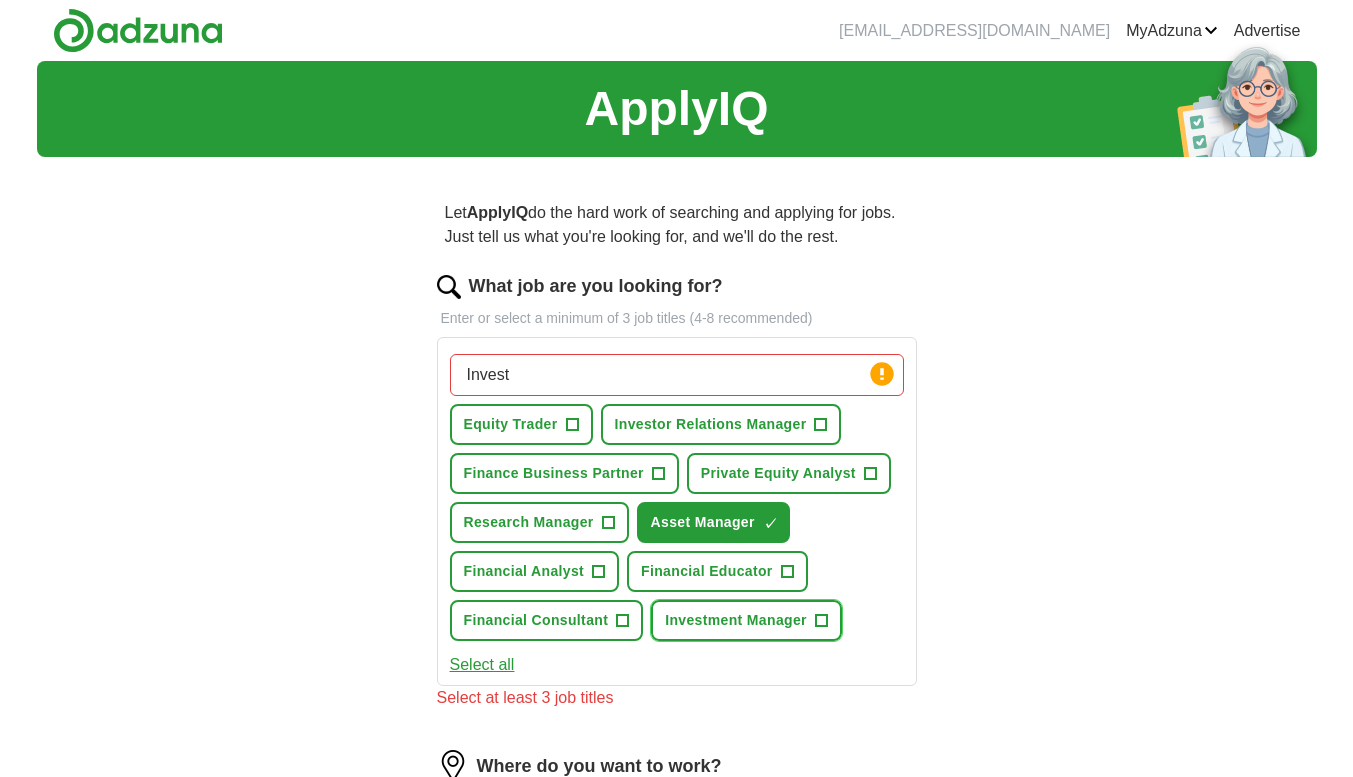 click on "+" at bounding box center (821, 621) 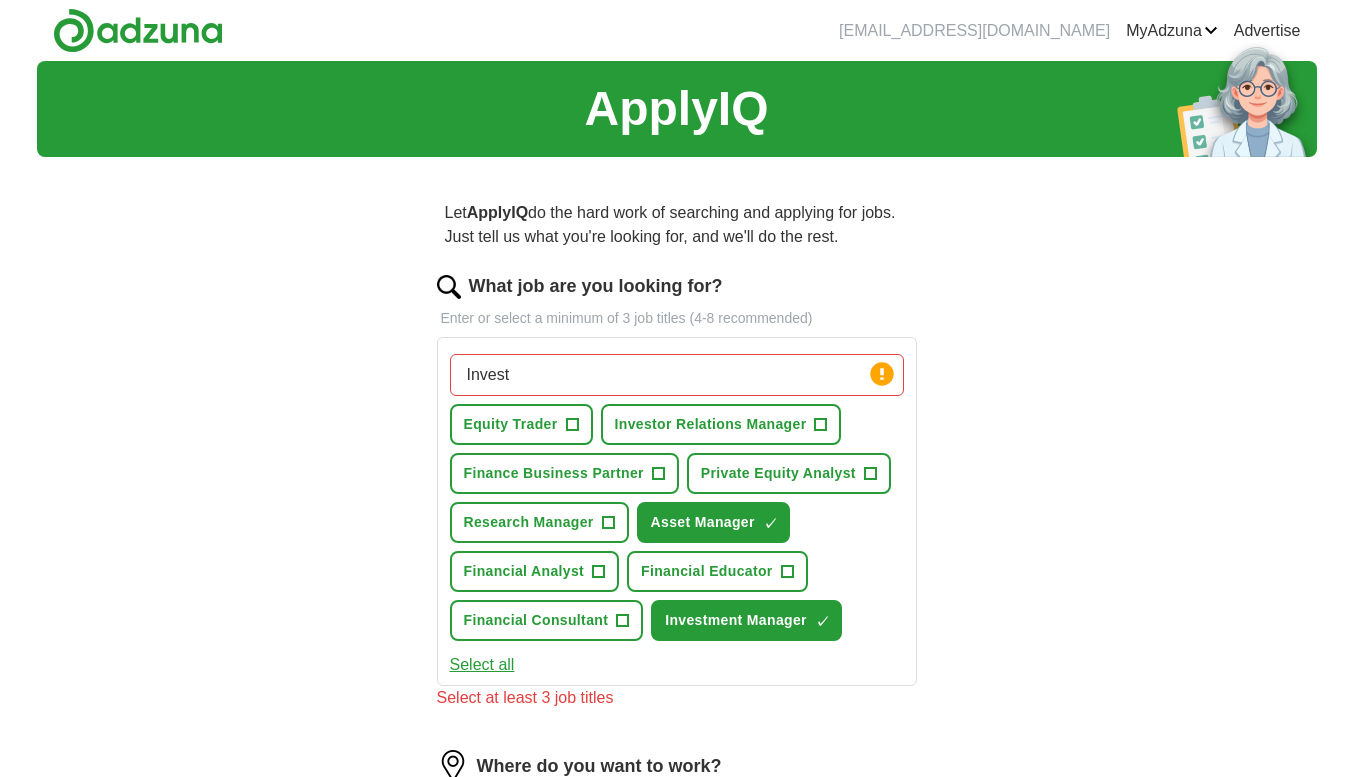 click on "Select all" at bounding box center (482, 665) 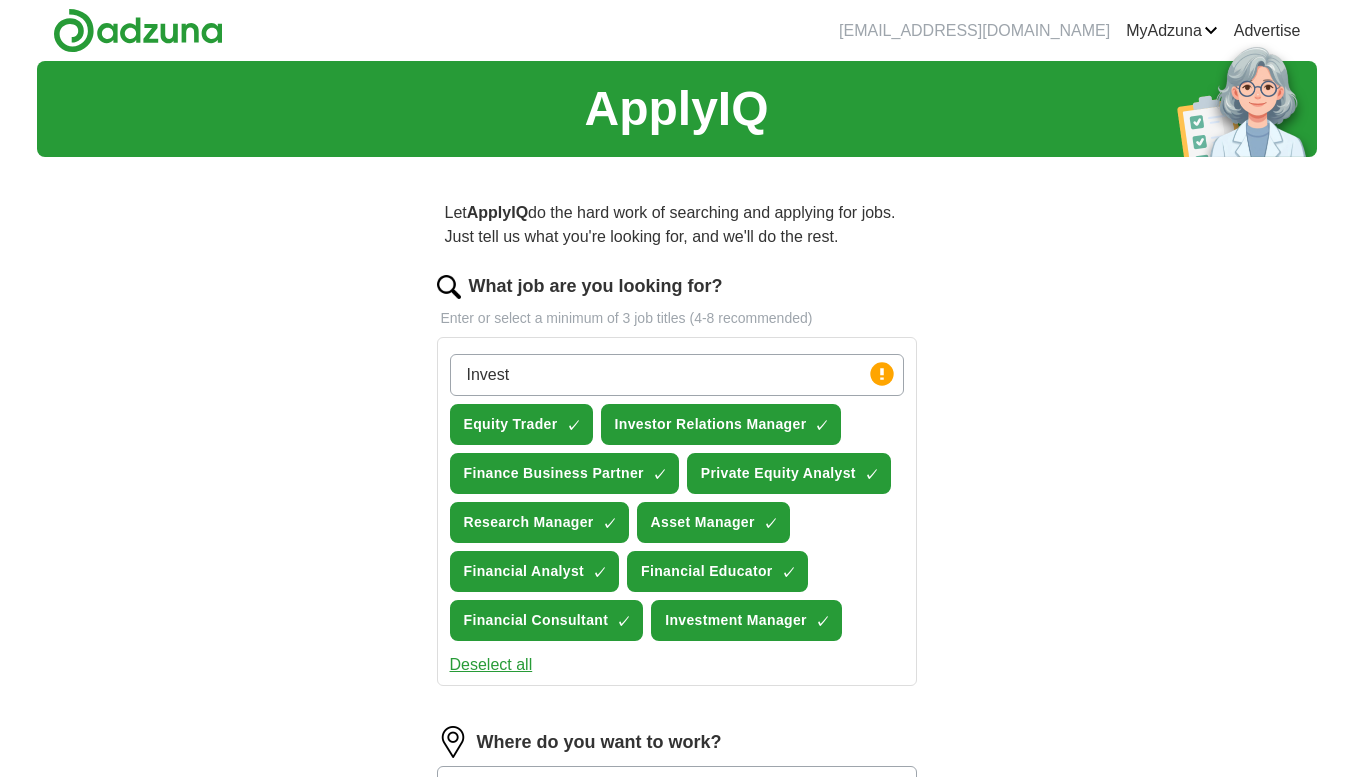 click on "Deselect all" at bounding box center (491, 665) 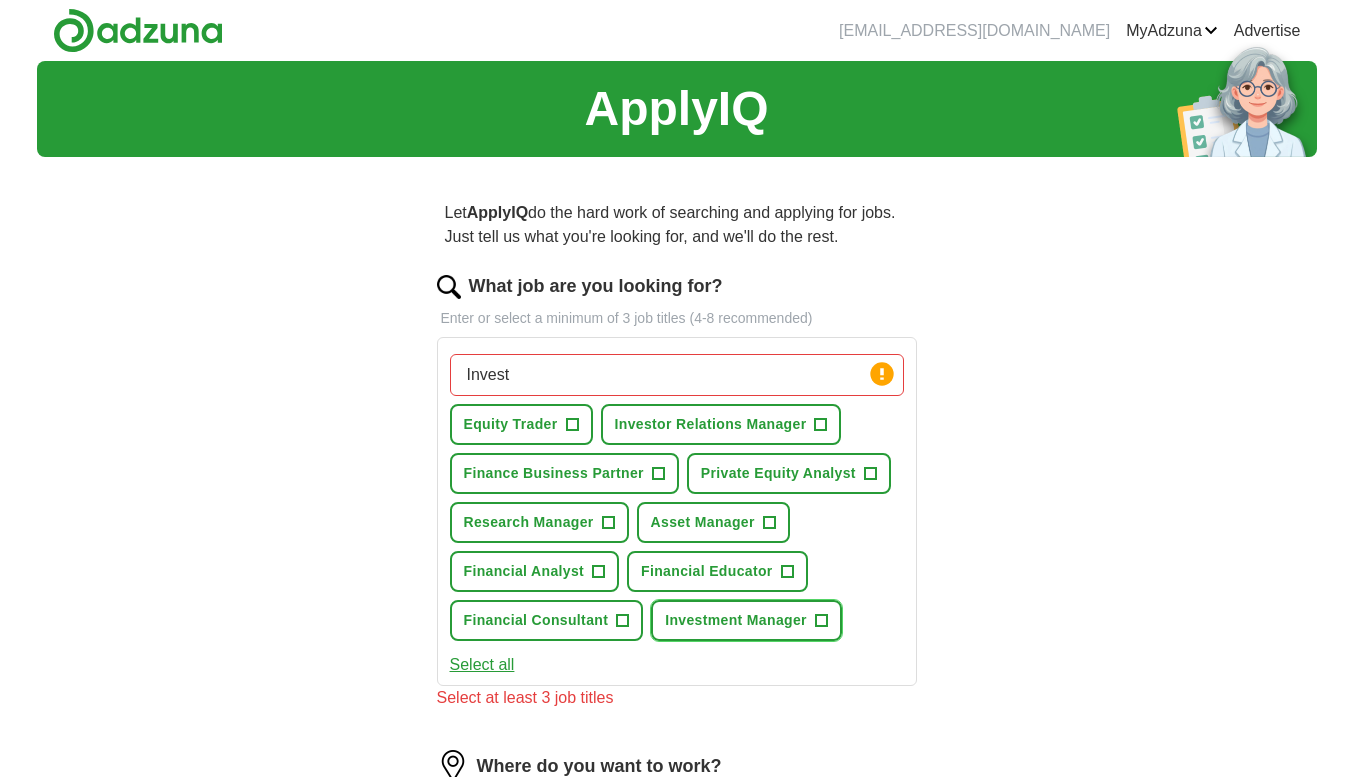 click on "+" at bounding box center [821, 621] 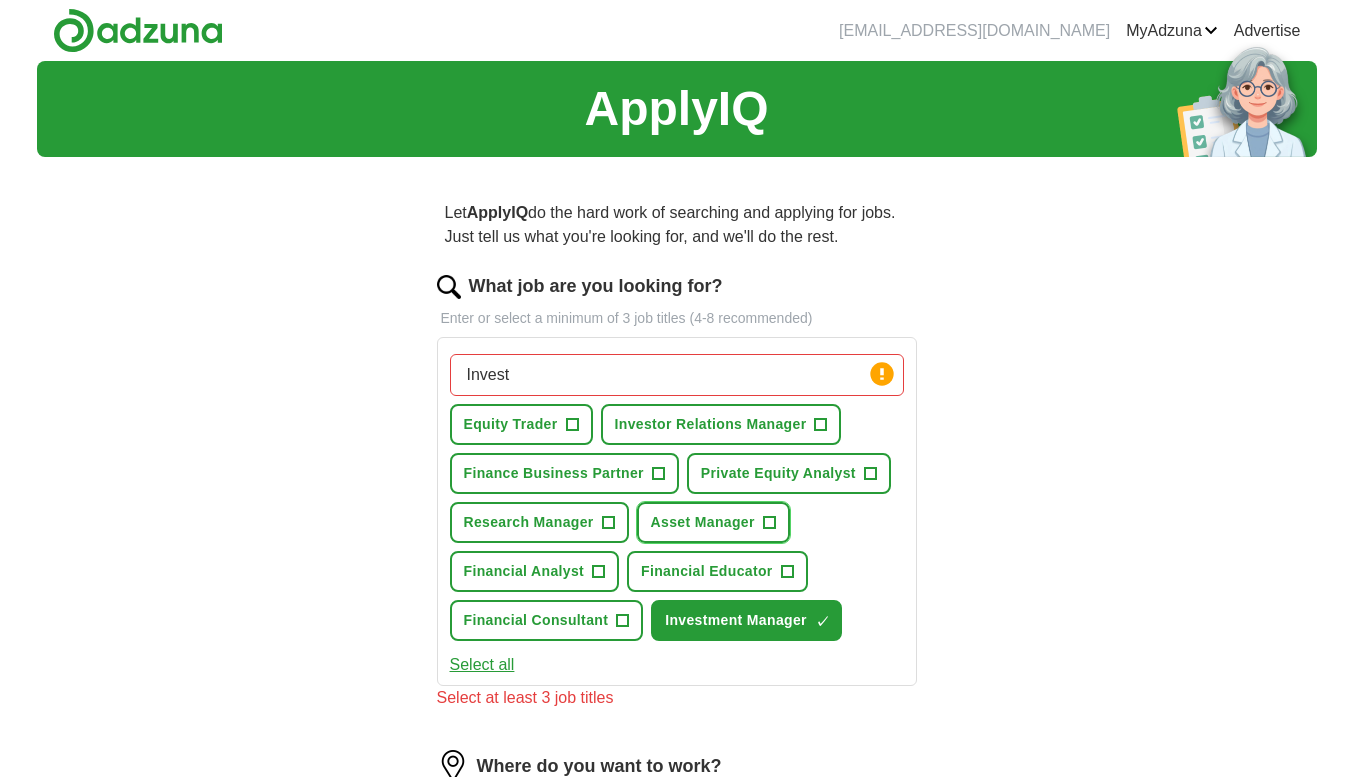 click on "+" at bounding box center (769, 523) 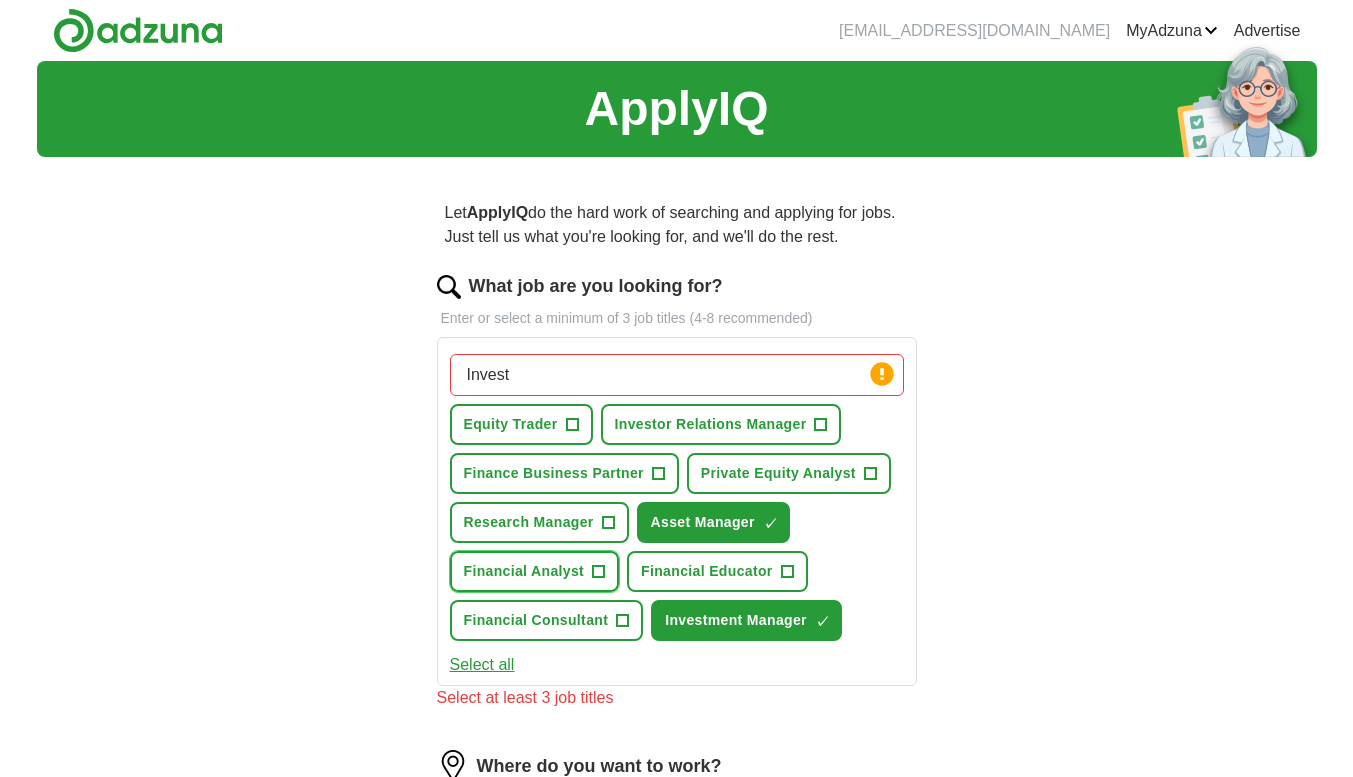 click on "+" at bounding box center (599, 572) 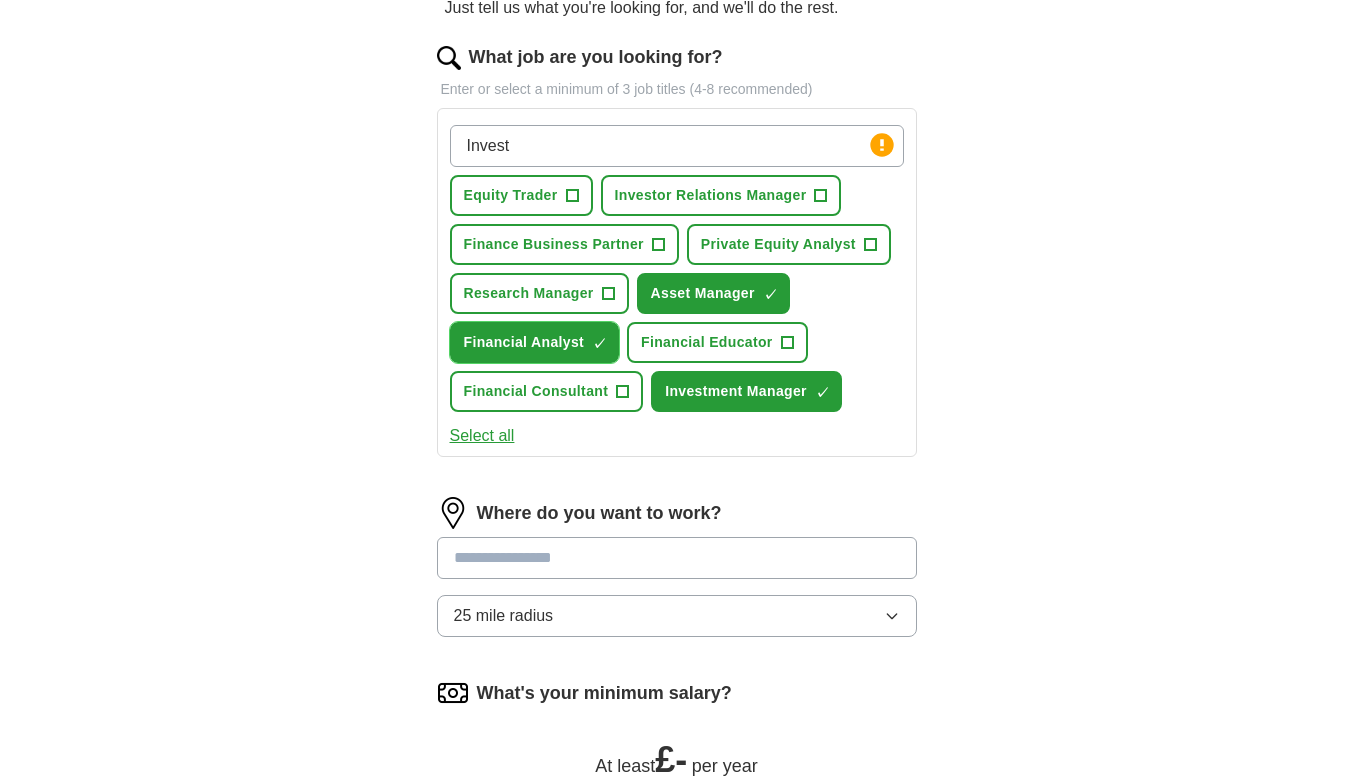 scroll, scrollTop: 235, scrollLeft: 0, axis: vertical 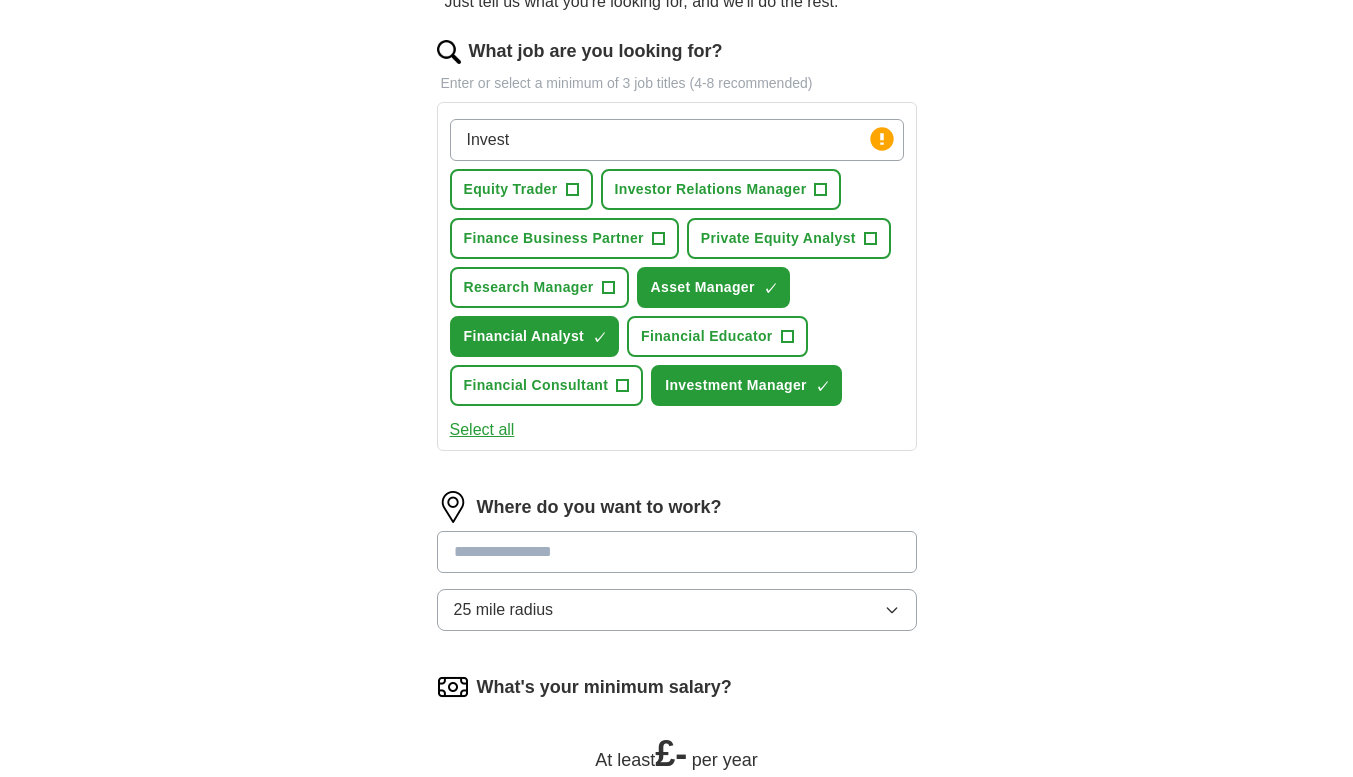 click at bounding box center (677, 552) 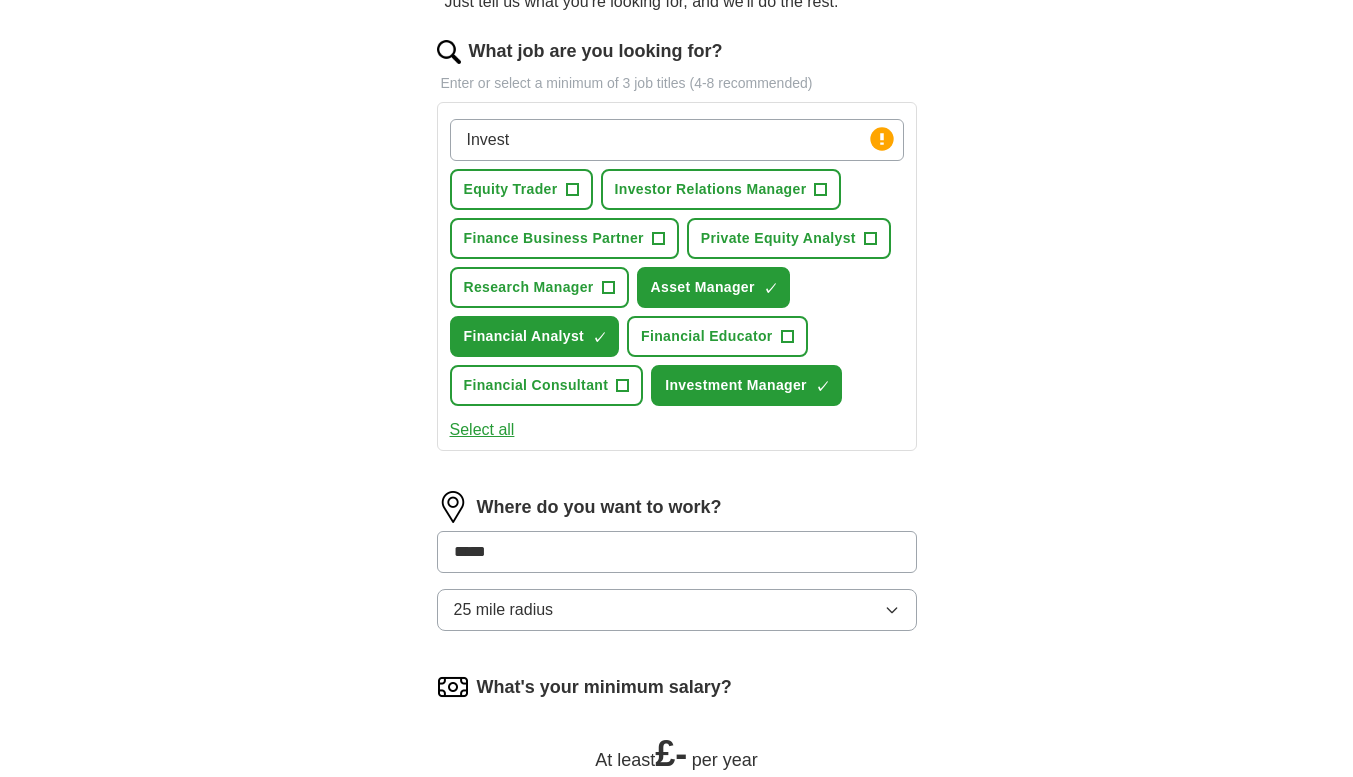 type on "******" 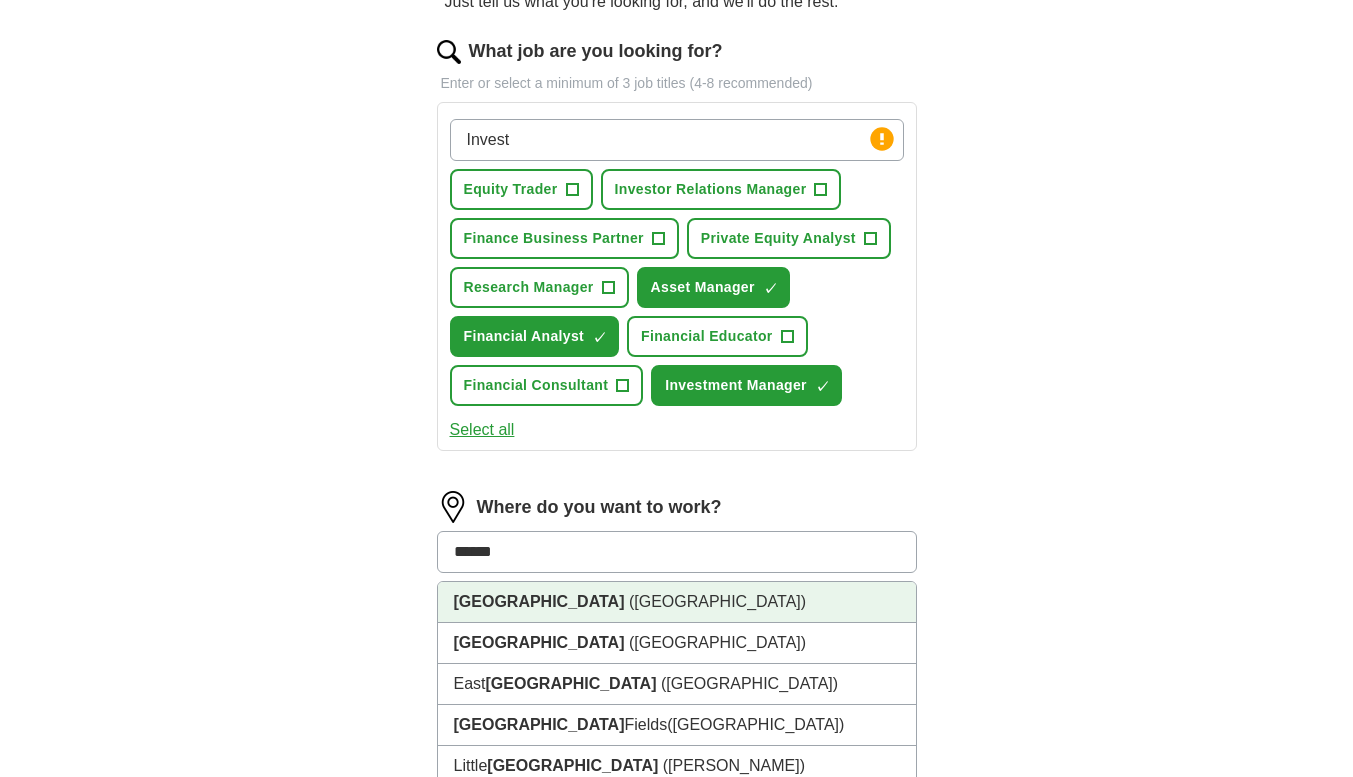 click on "([GEOGRAPHIC_DATA])" at bounding box center [717, 601] 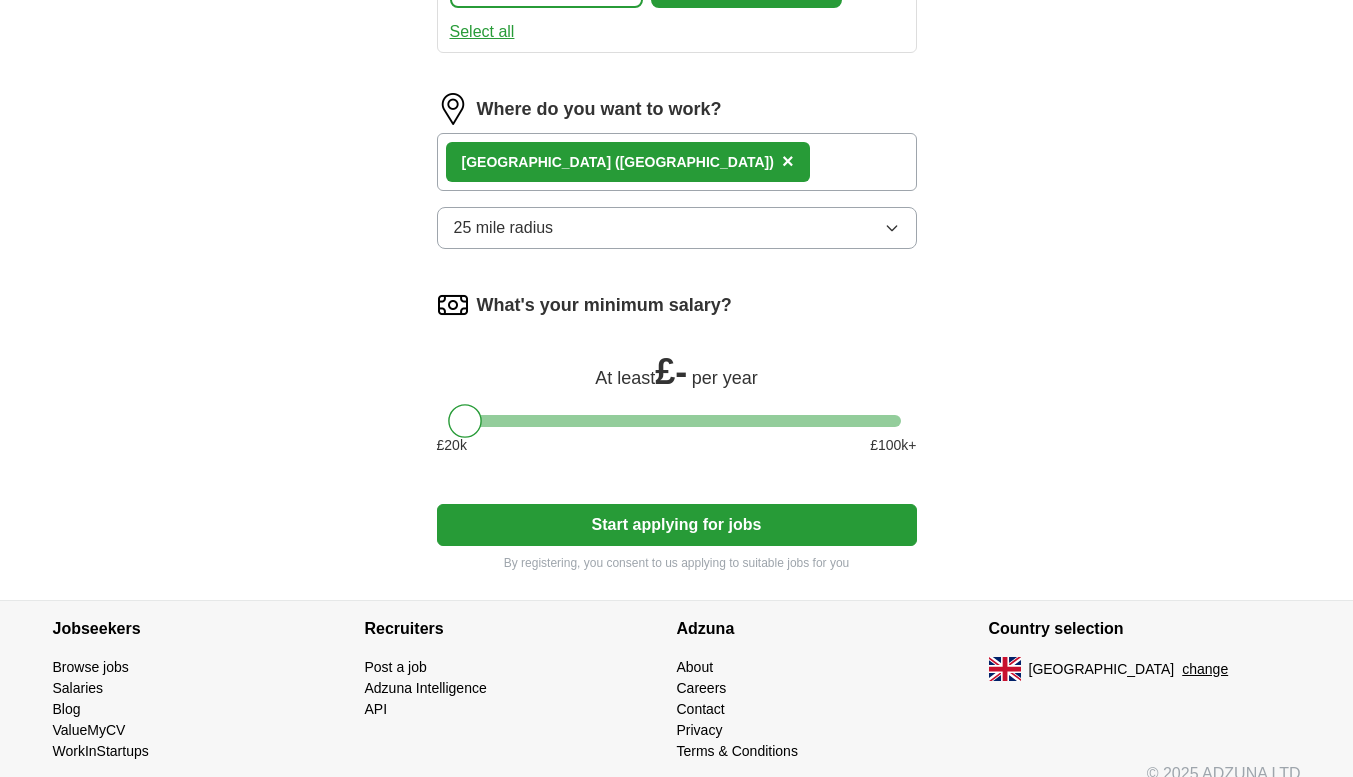 scroll, scrollTop: 634, scrollLeft: 0, axis: vertical 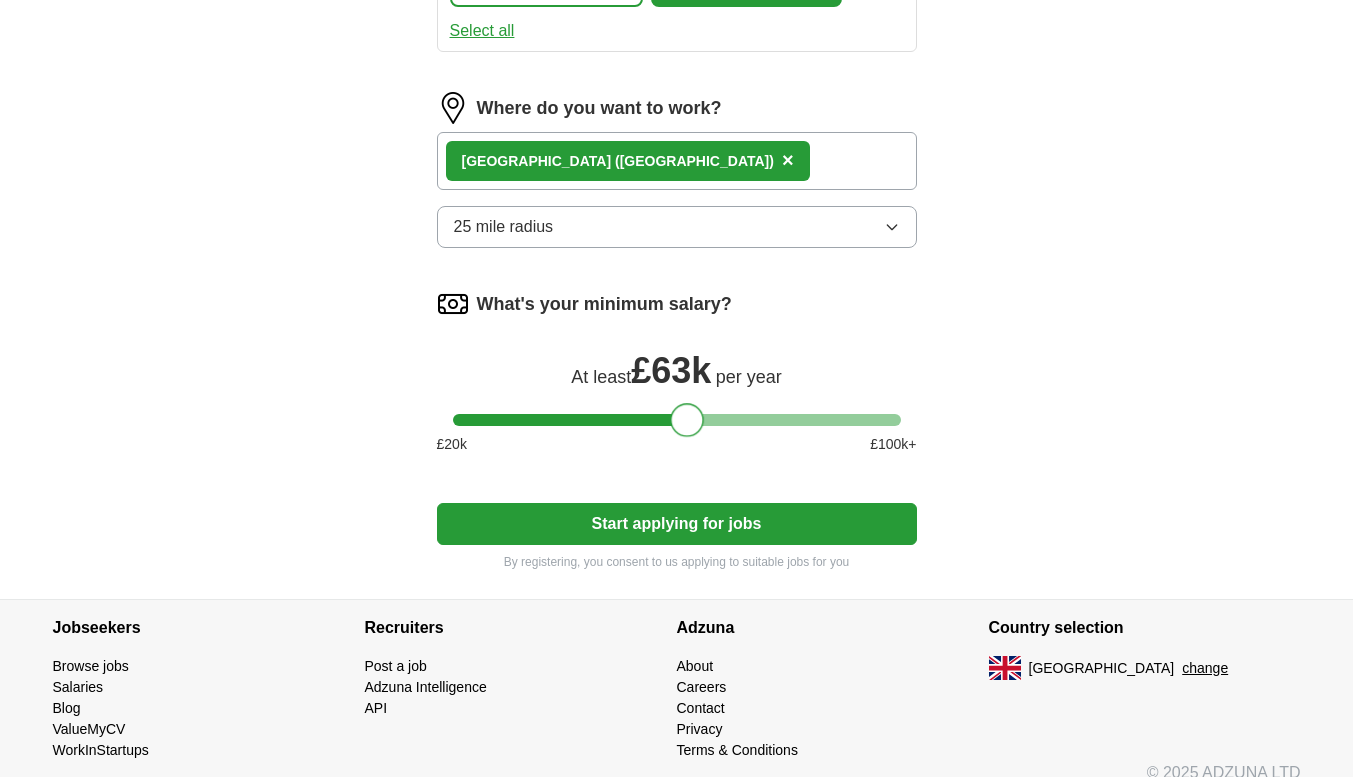 click at bounding box center [677, 420] 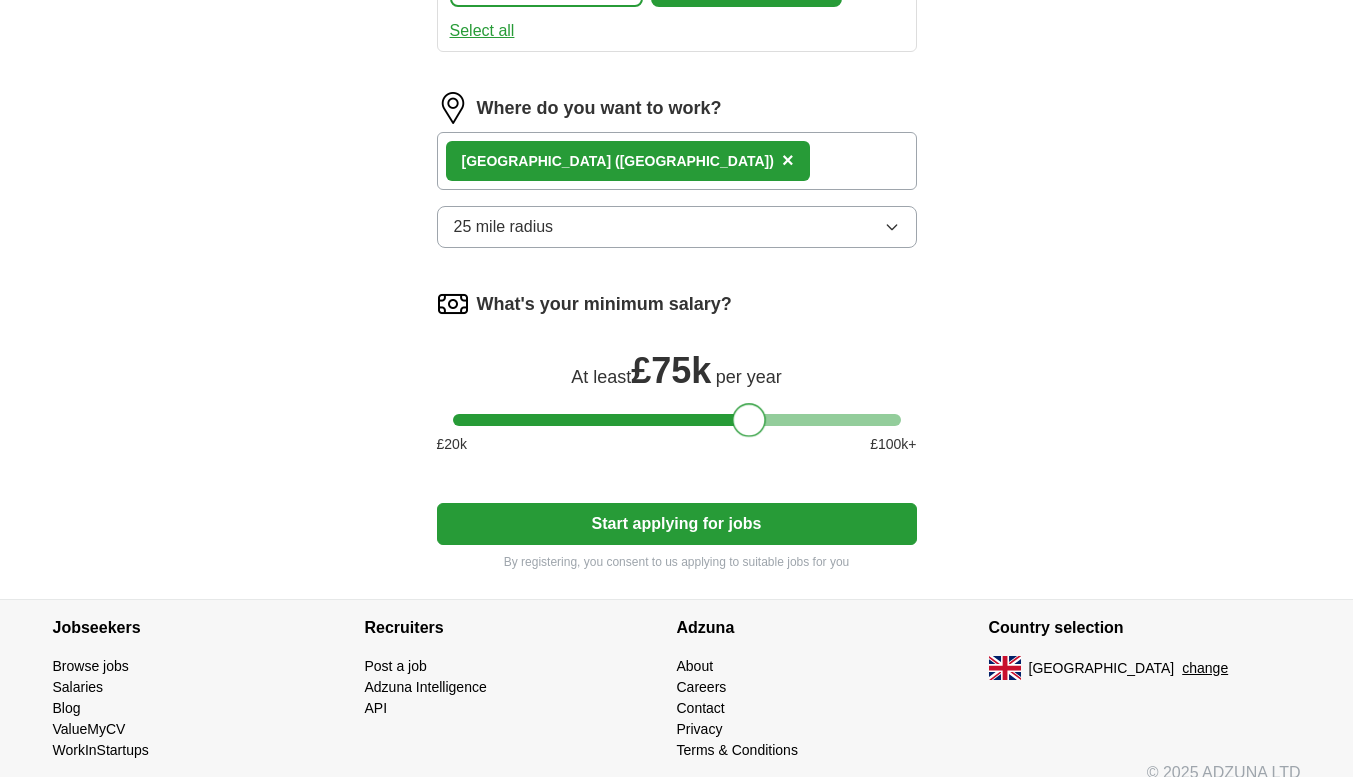 drag, startPoint x: 694, startPoint y: 415, endPoint x: 756, endPoint y: 416, distance: 62.008064 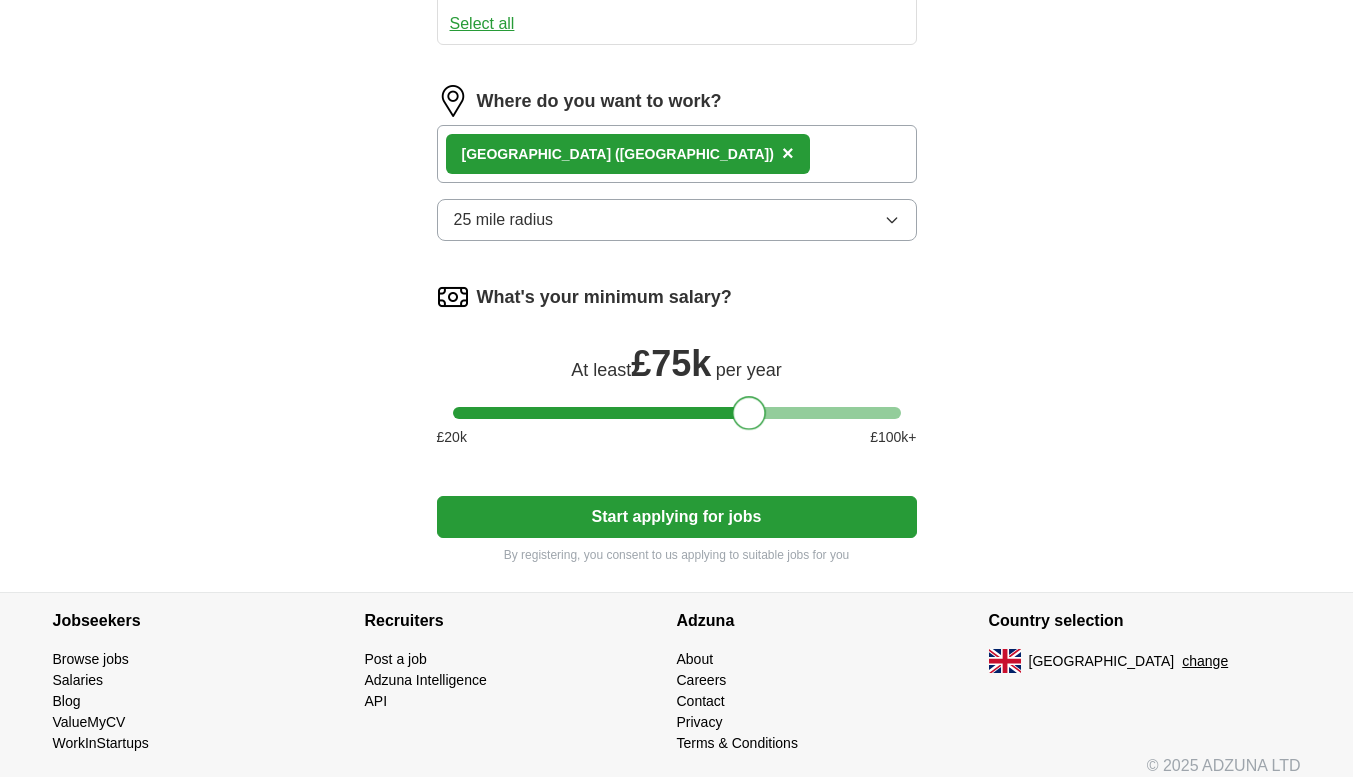 scroll, scrollTop: 652, scrollLeft: 0, axis: vertical 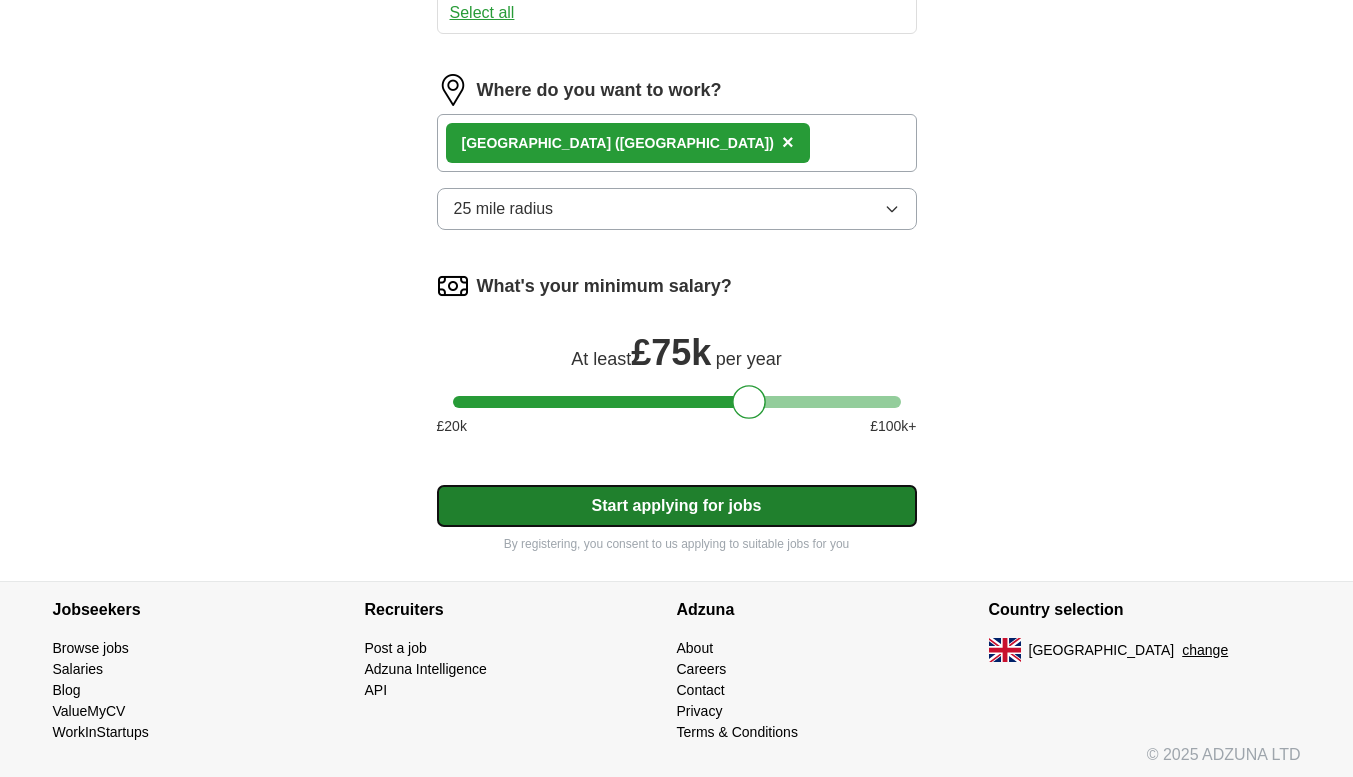 click on "Start applying for jobs" at bounding box center (677, 506) 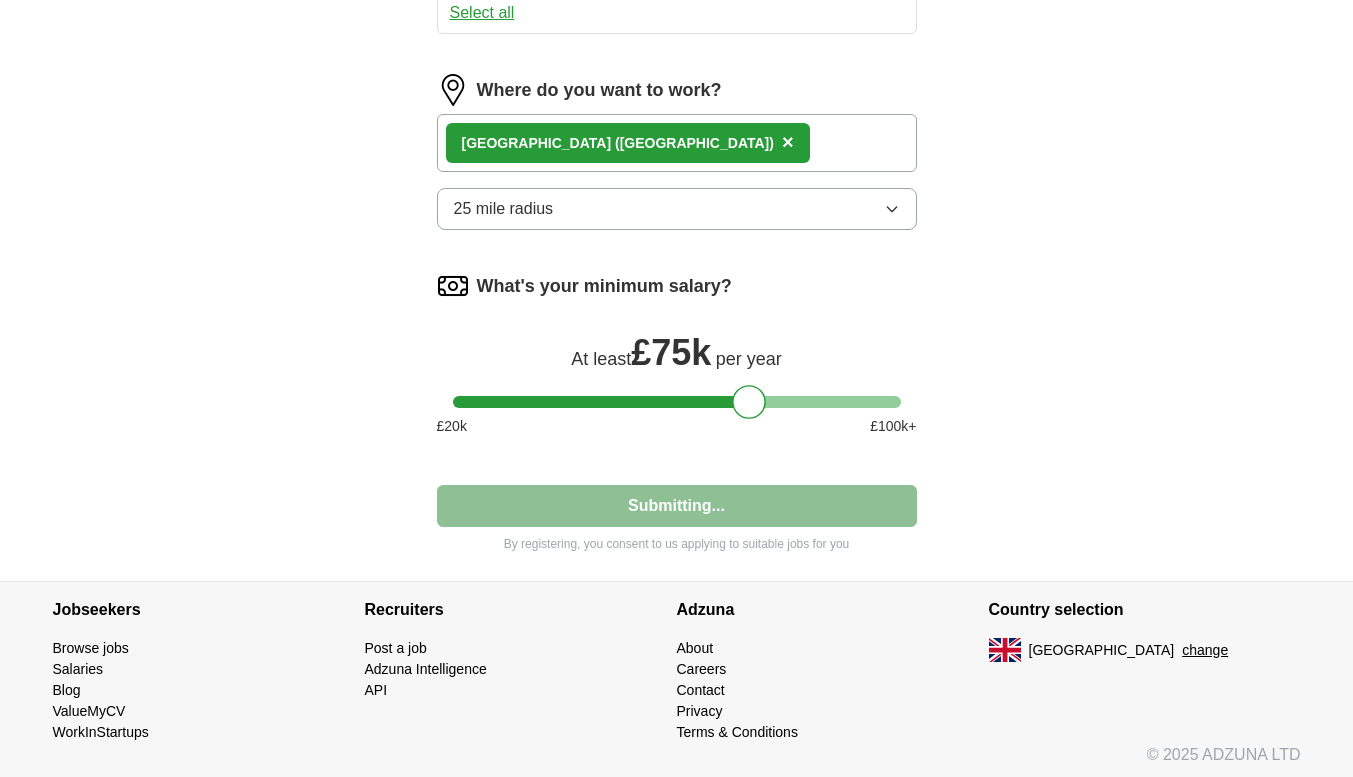 select on "**" 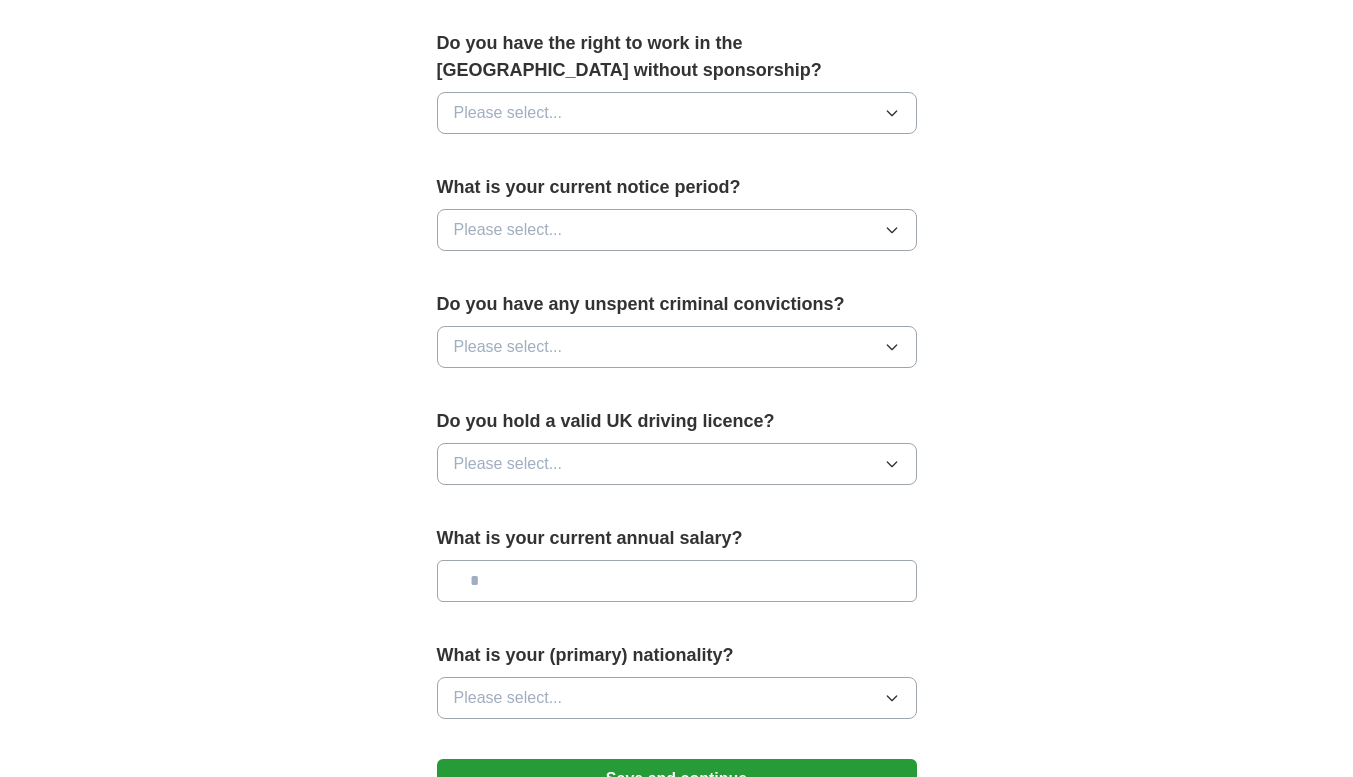scroll, scrollTop: 1276, scrollLeft: 0, axis: vertical 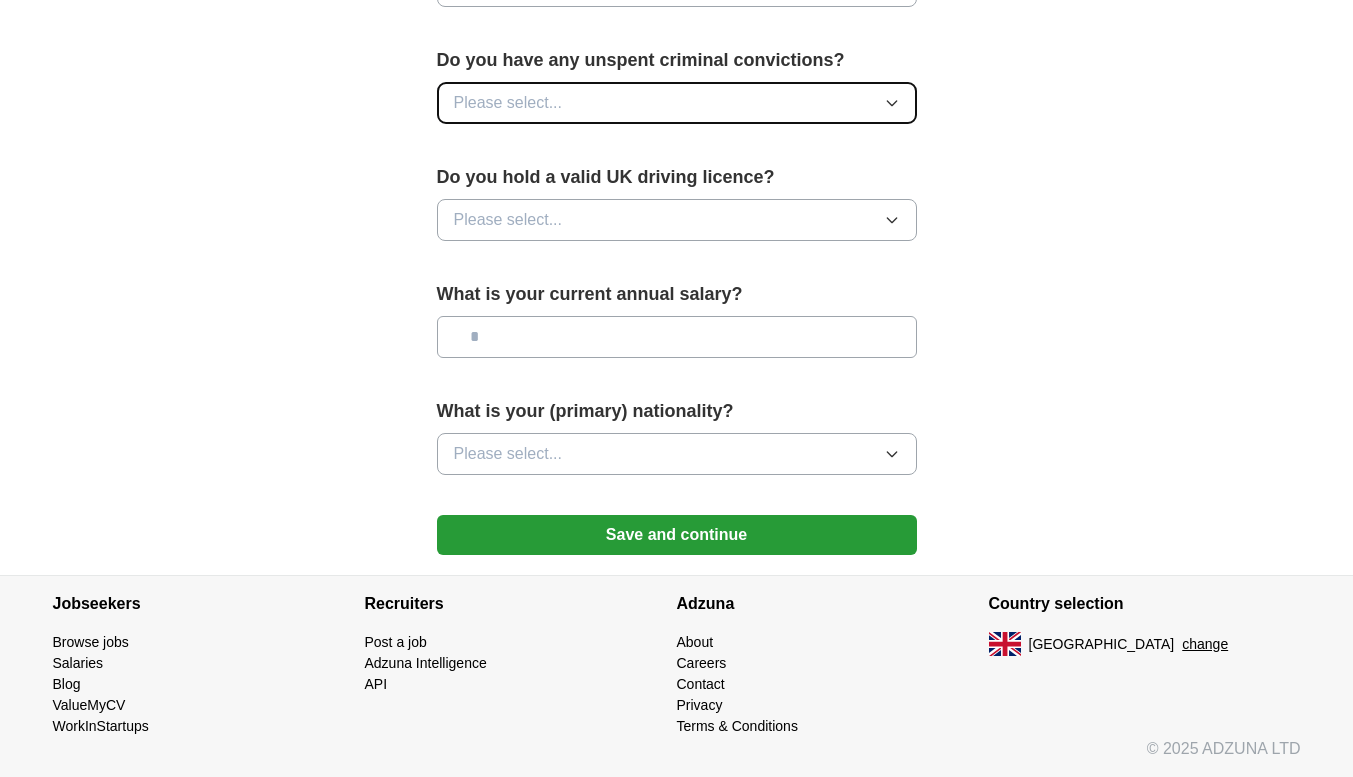 click on "Please select..." at bounding box center (508, 103) 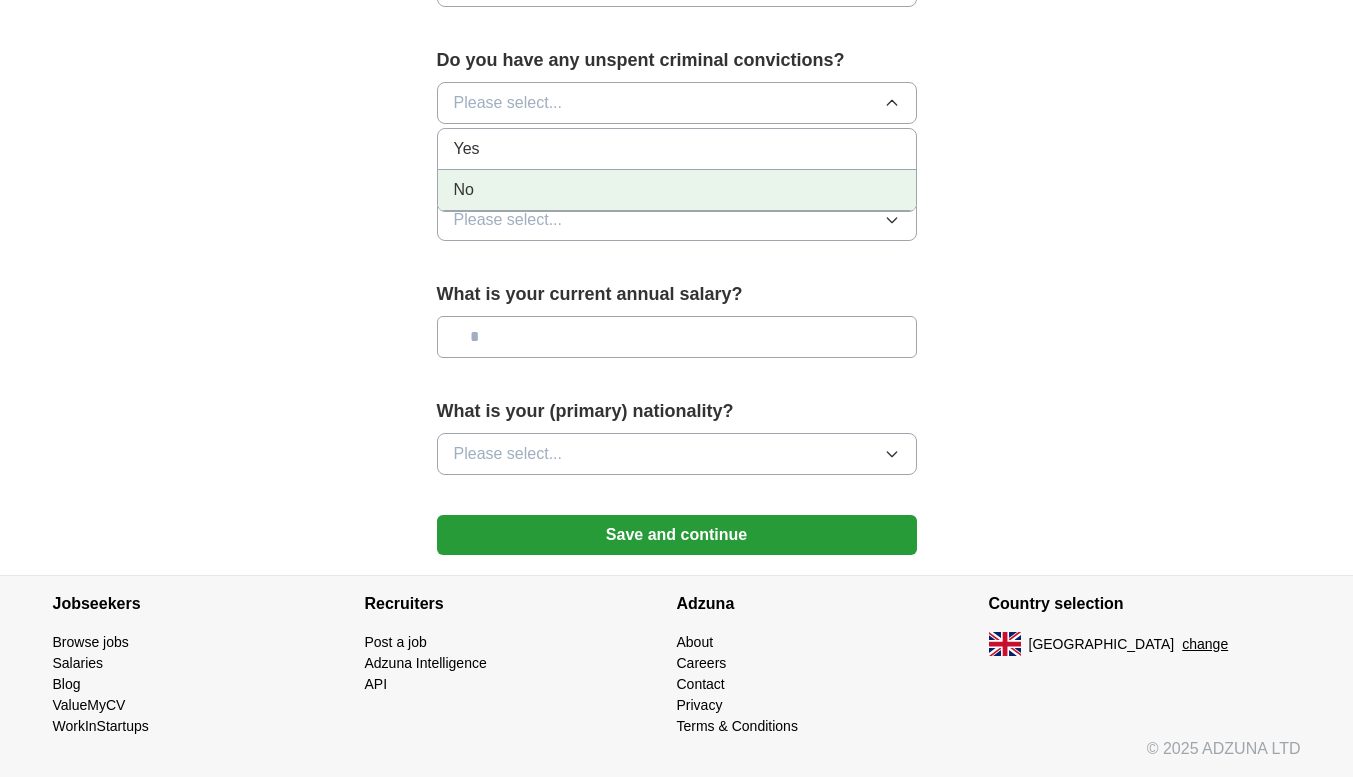 click on "No" at bounding box center [677, 190] 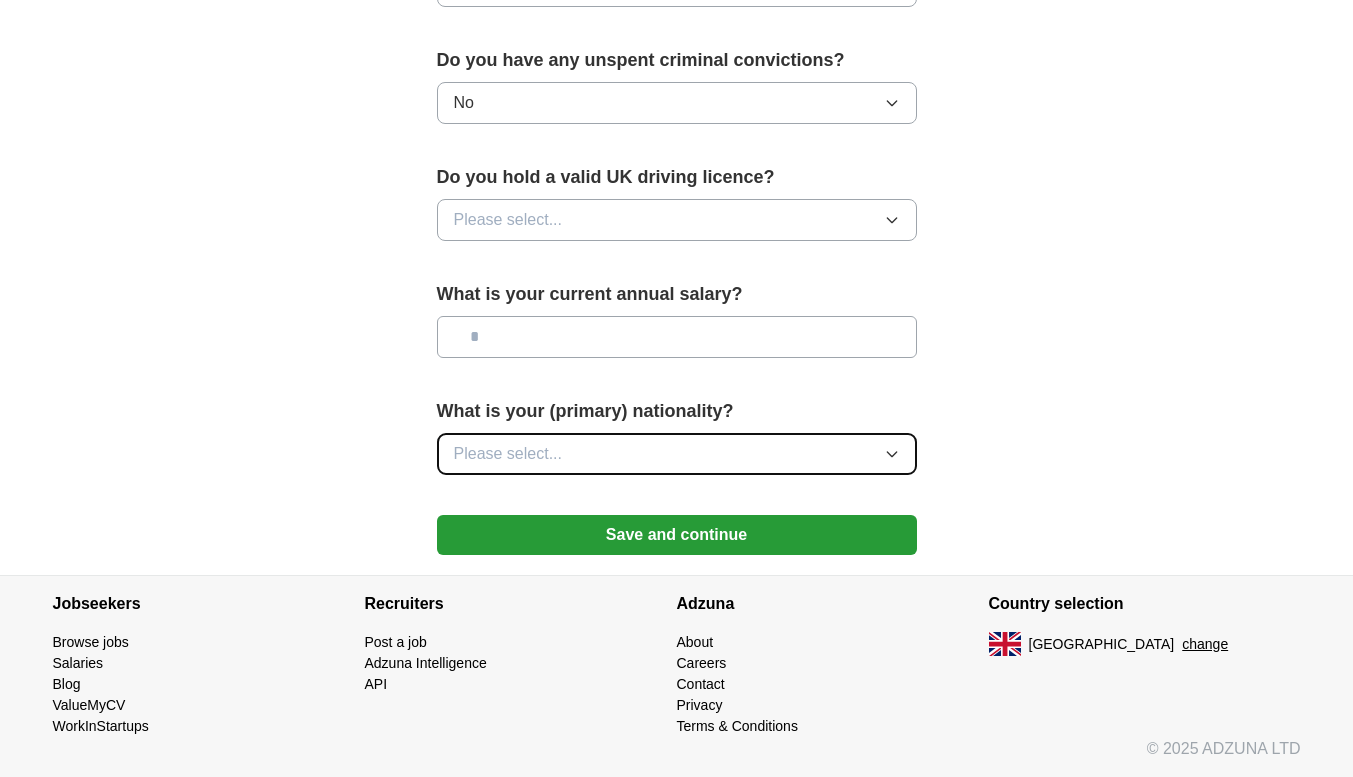 click on "Please select..." at bounding box center [508, 454] 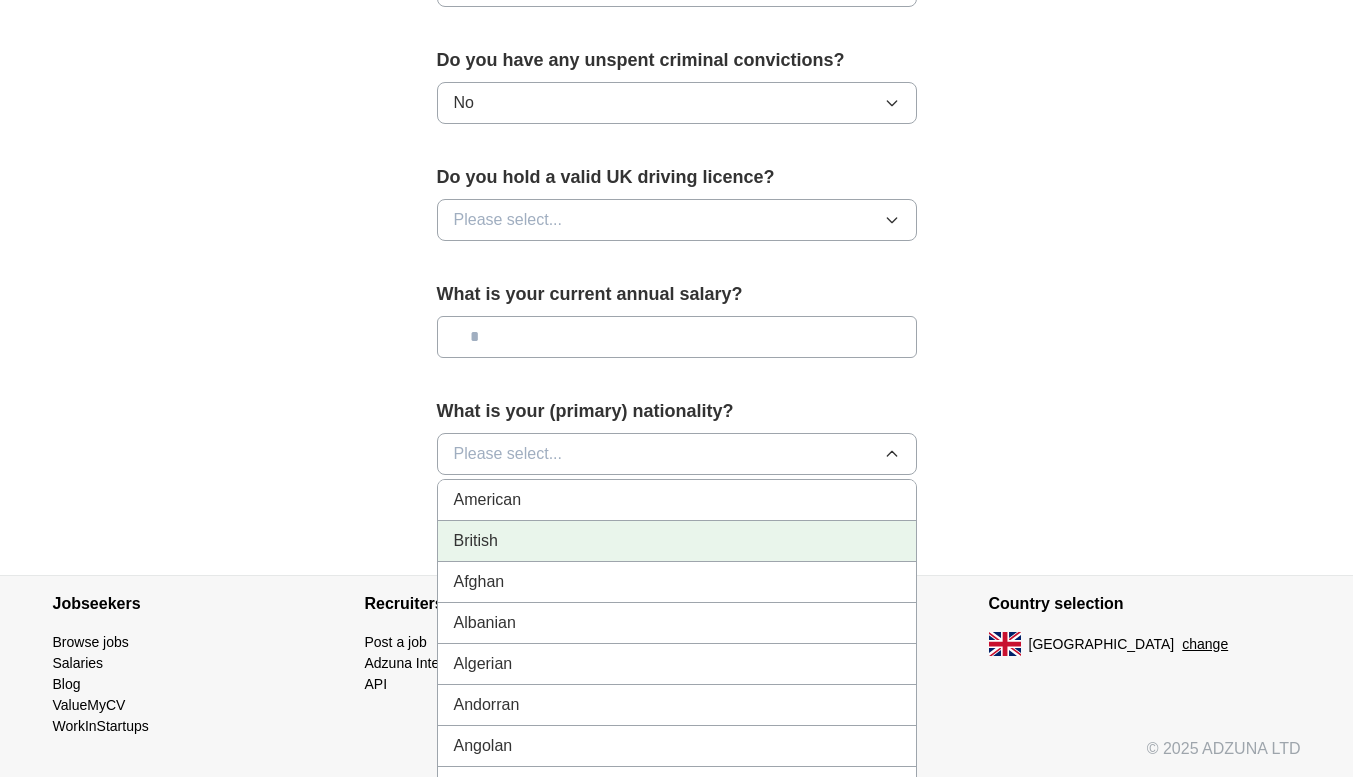 click on "British" at bounding box center [677, 541] 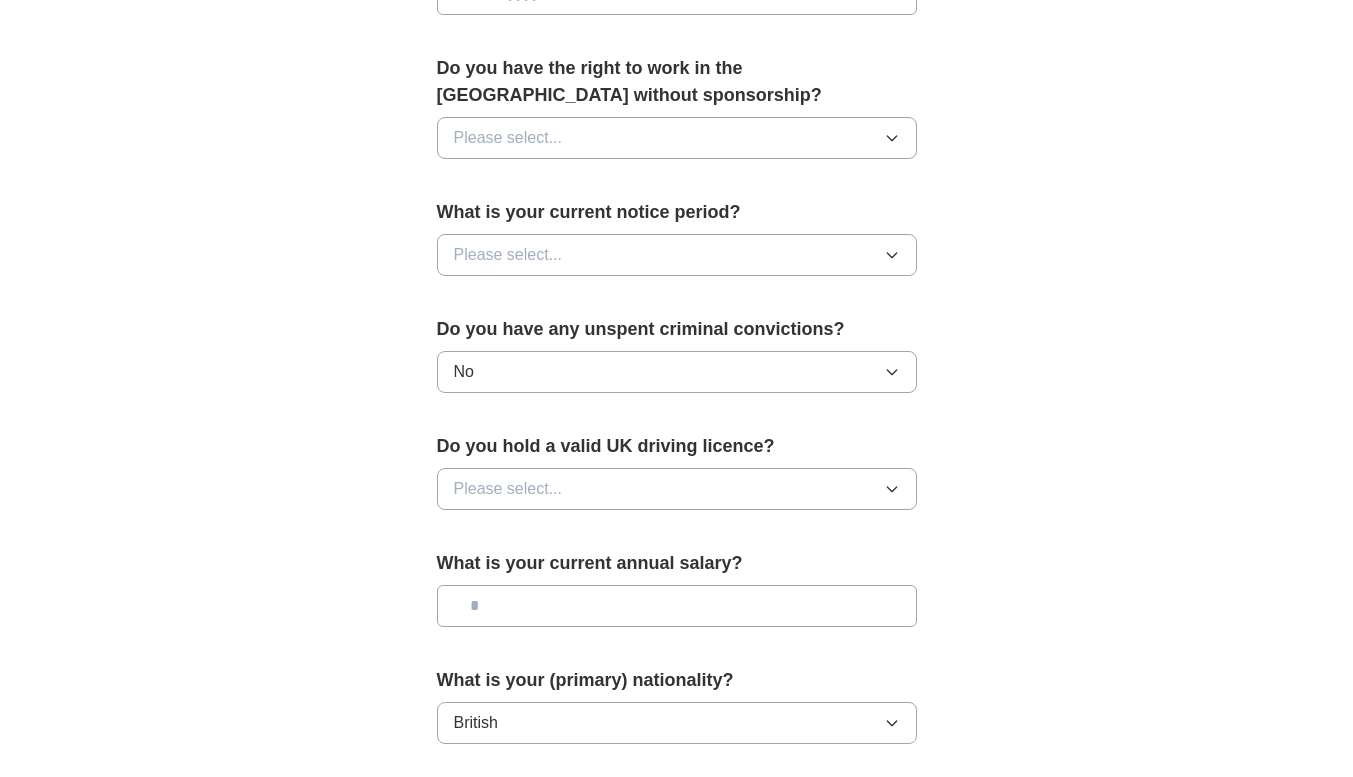 scroll, scrollTop: 1005, scrollLeft: 0, axis: vertical 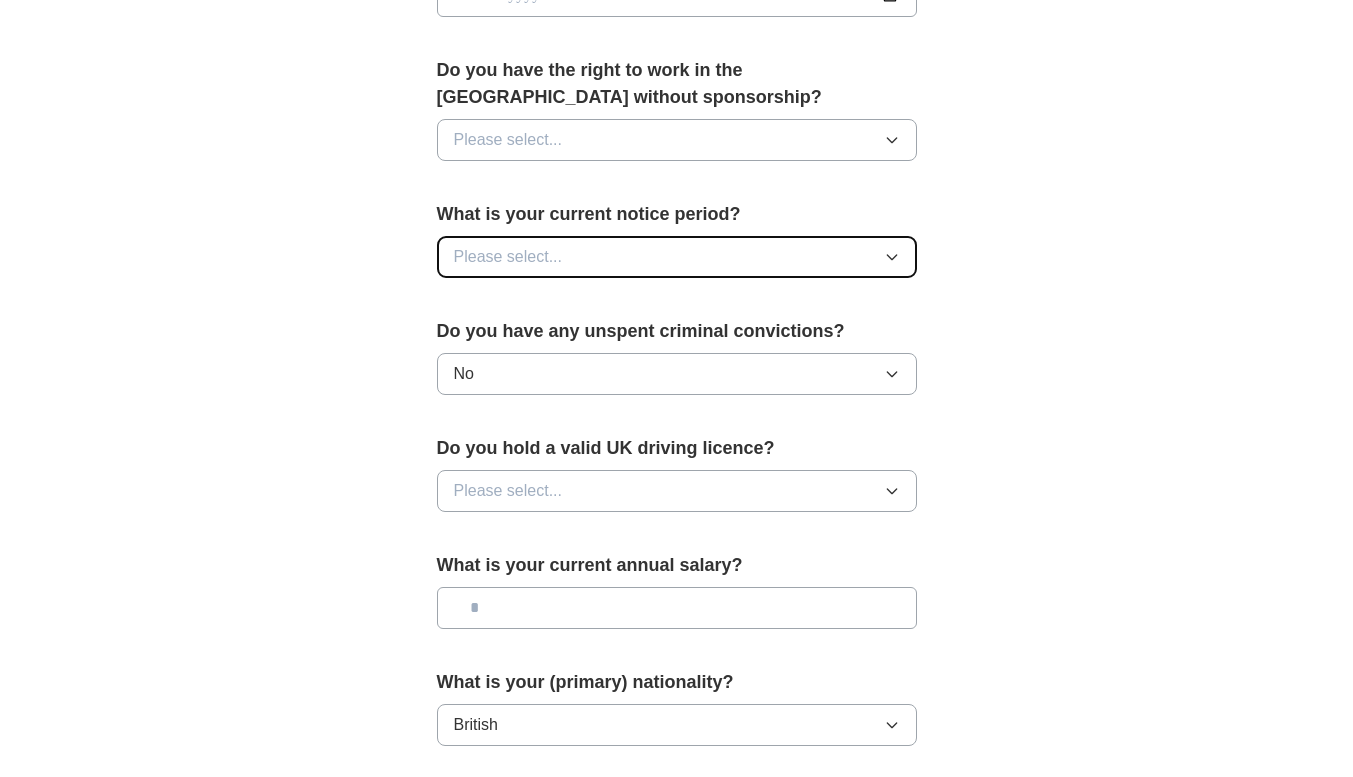 click on "Please select..." at bounding box center [677, 257] 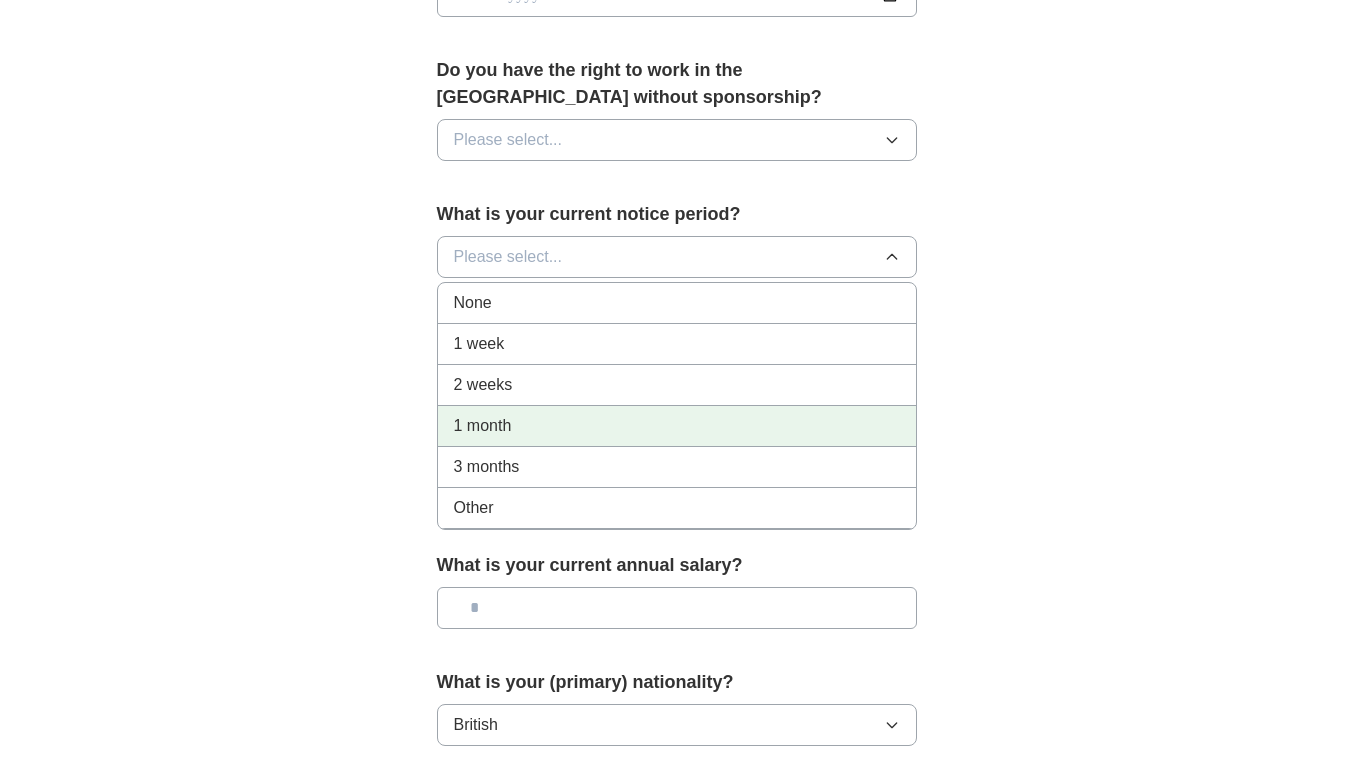 click on "1 month" at bounding box center [677, 426] 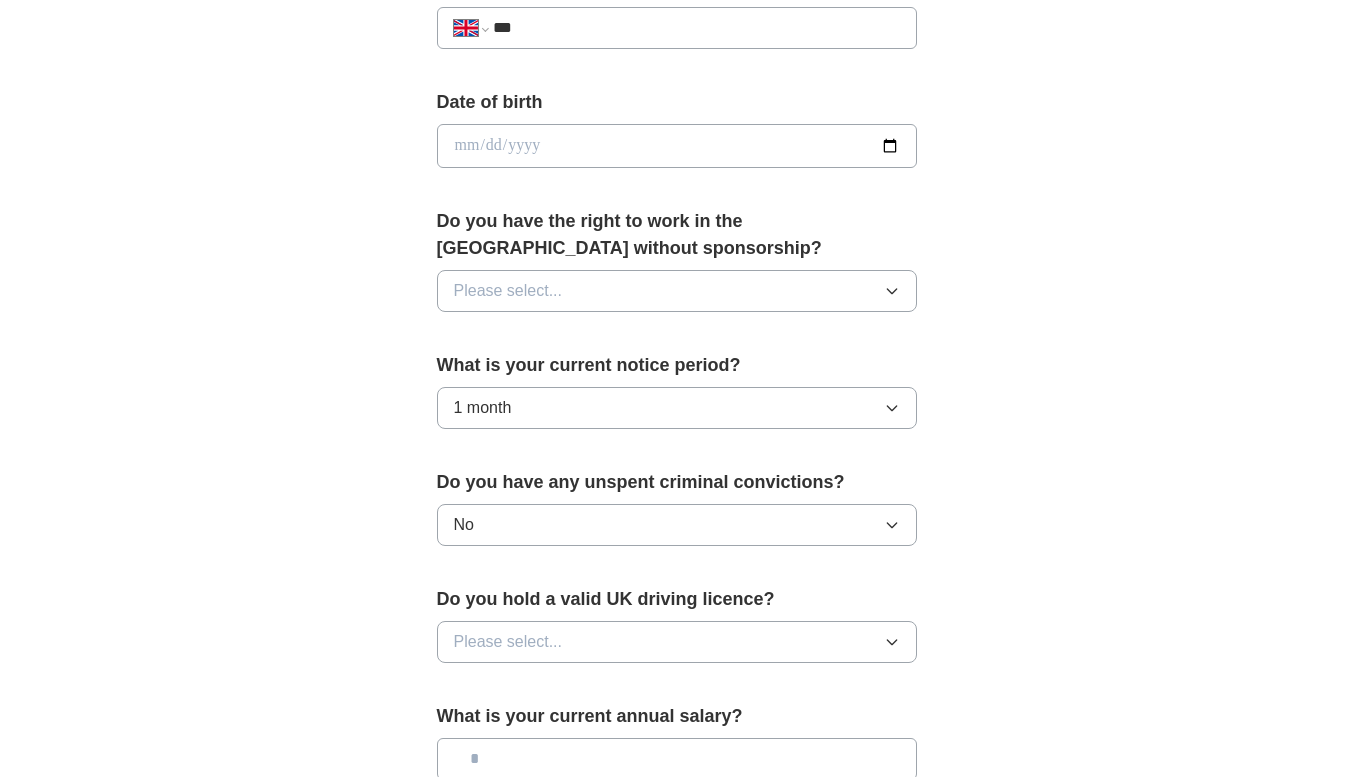 scroll, scrollTop: 853, scrollLeft: 0, axis: vertical 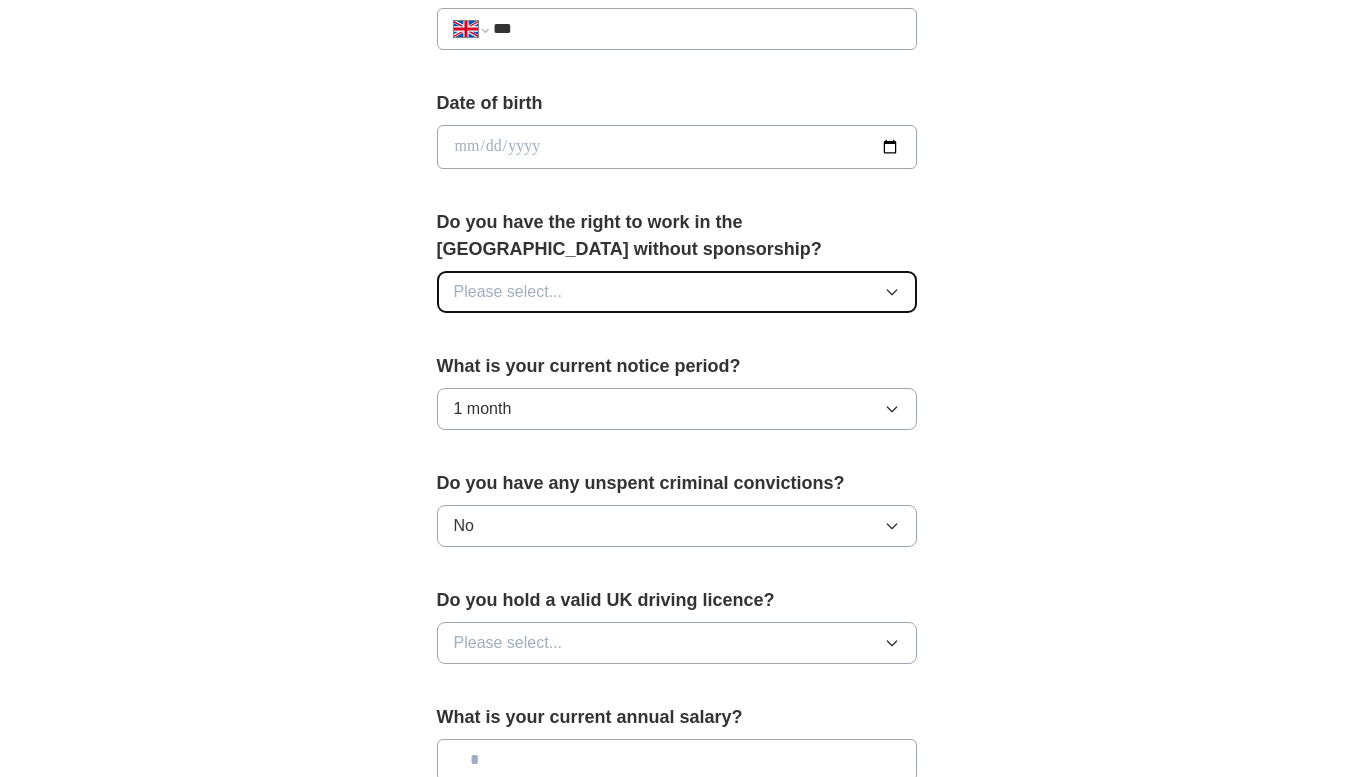 click on "Please select..." at bounding box center [508, 292] 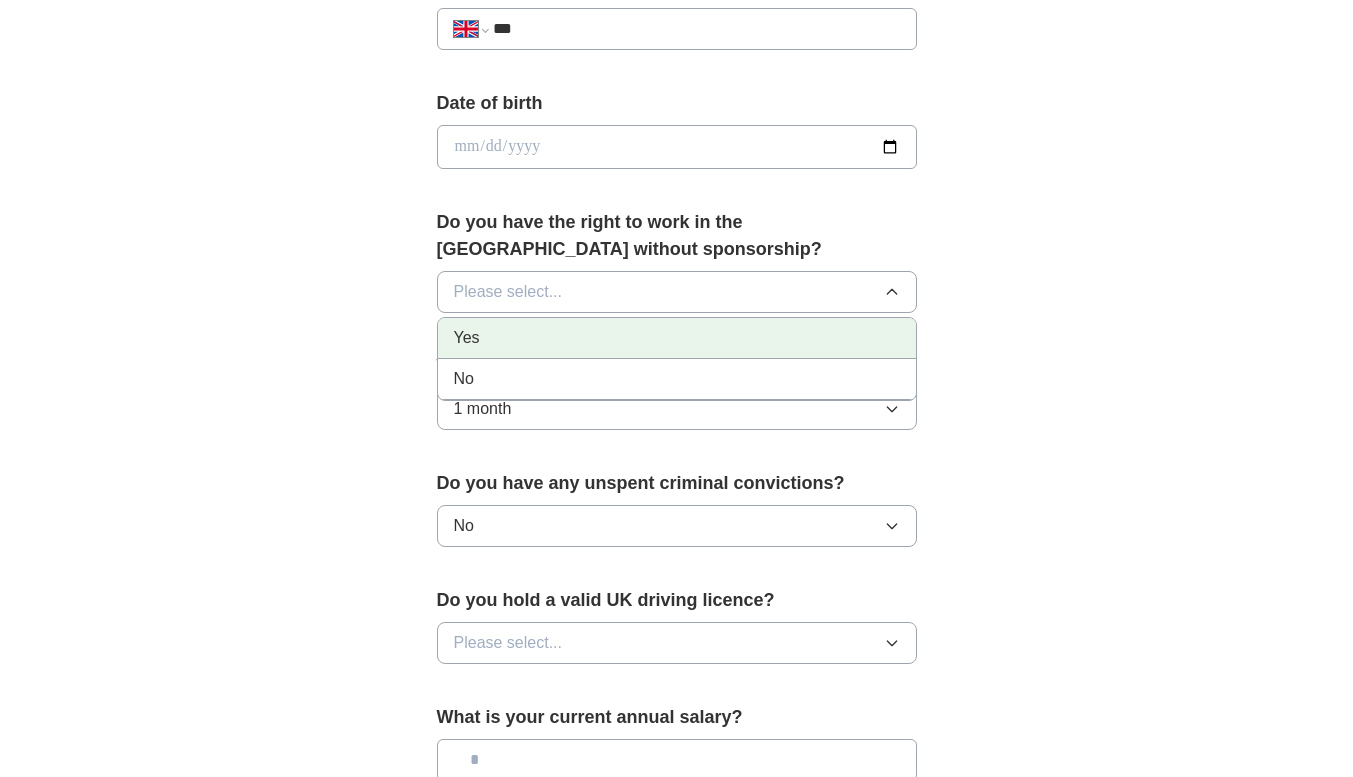 click on "Yes" at bounding box center (677, 338) 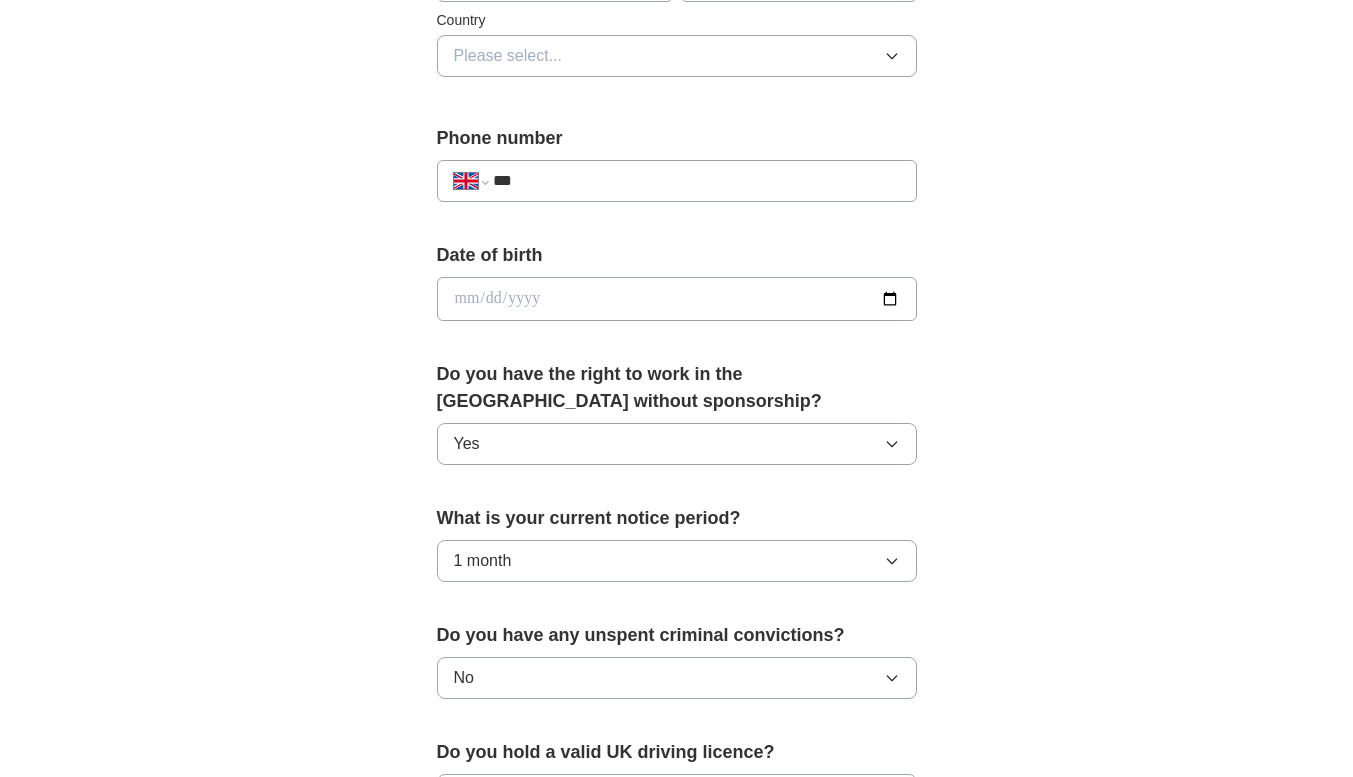 scroll, scrollTop: 699, scrollLeft: 0, axis: vertical 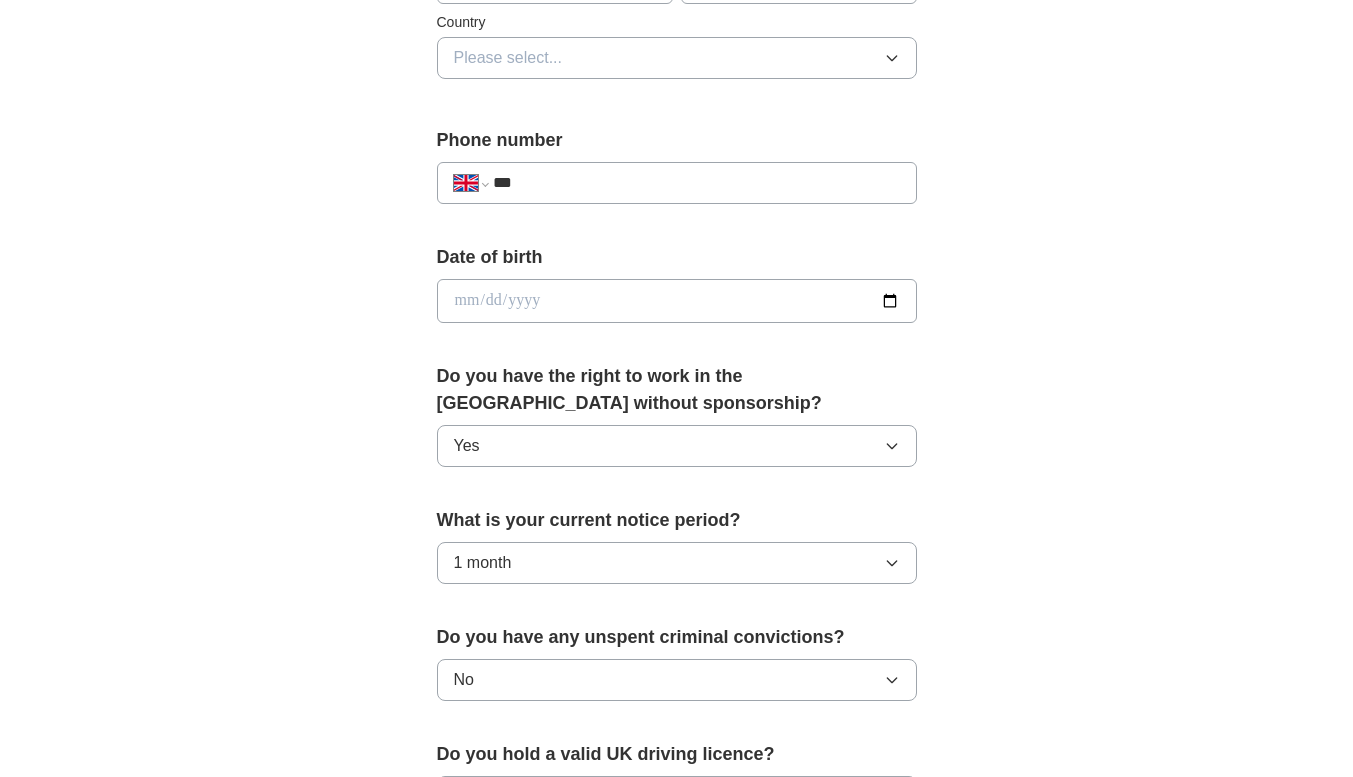click at bounding box center (677, 301) 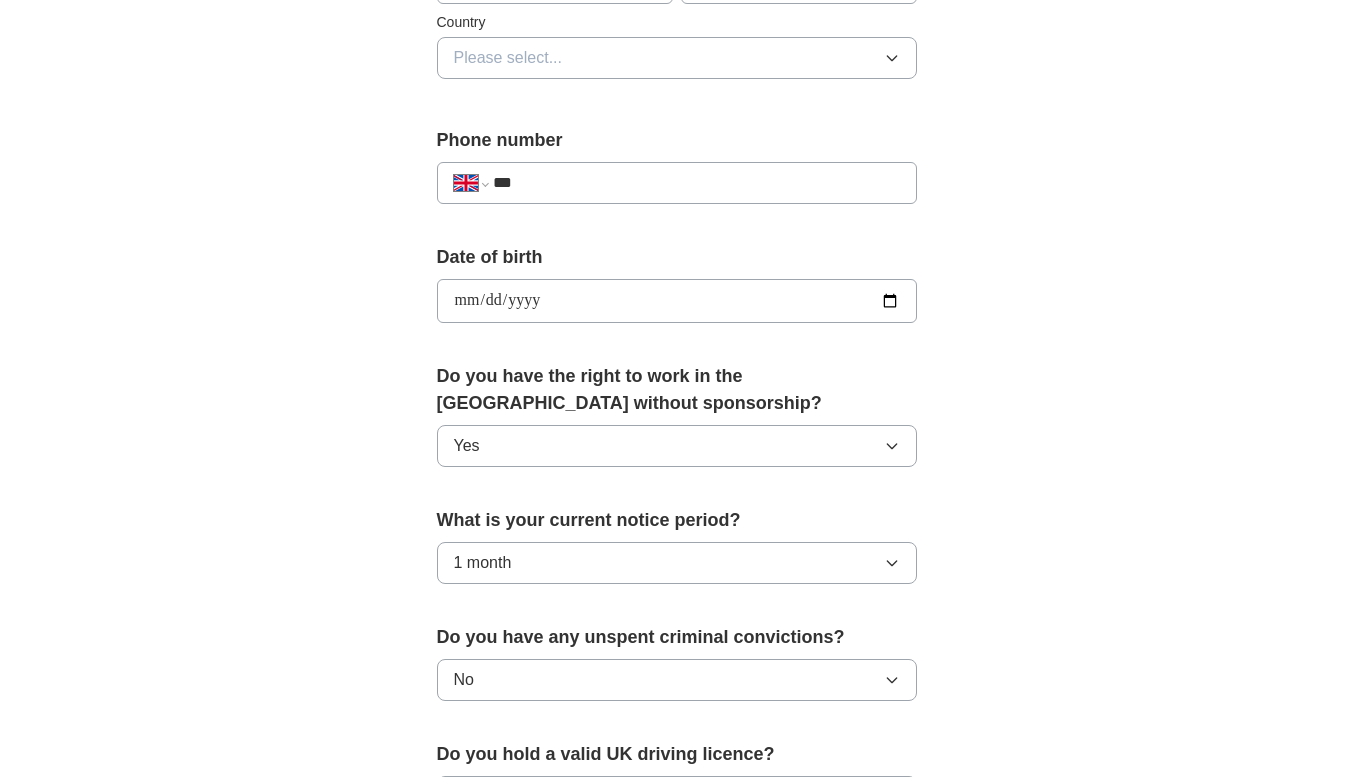 type on "**********" 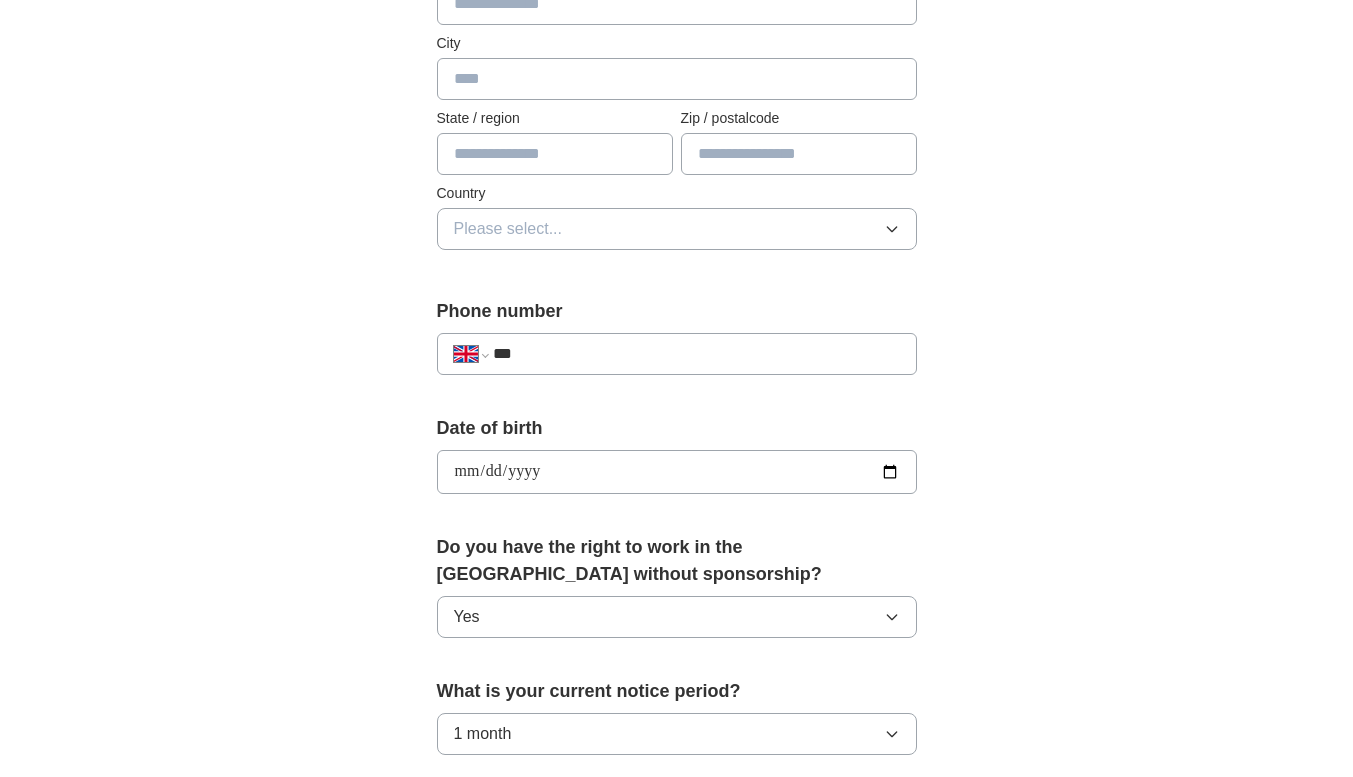 scroll, scrollTop: 526, scrollLeft: 0, axis: vertical 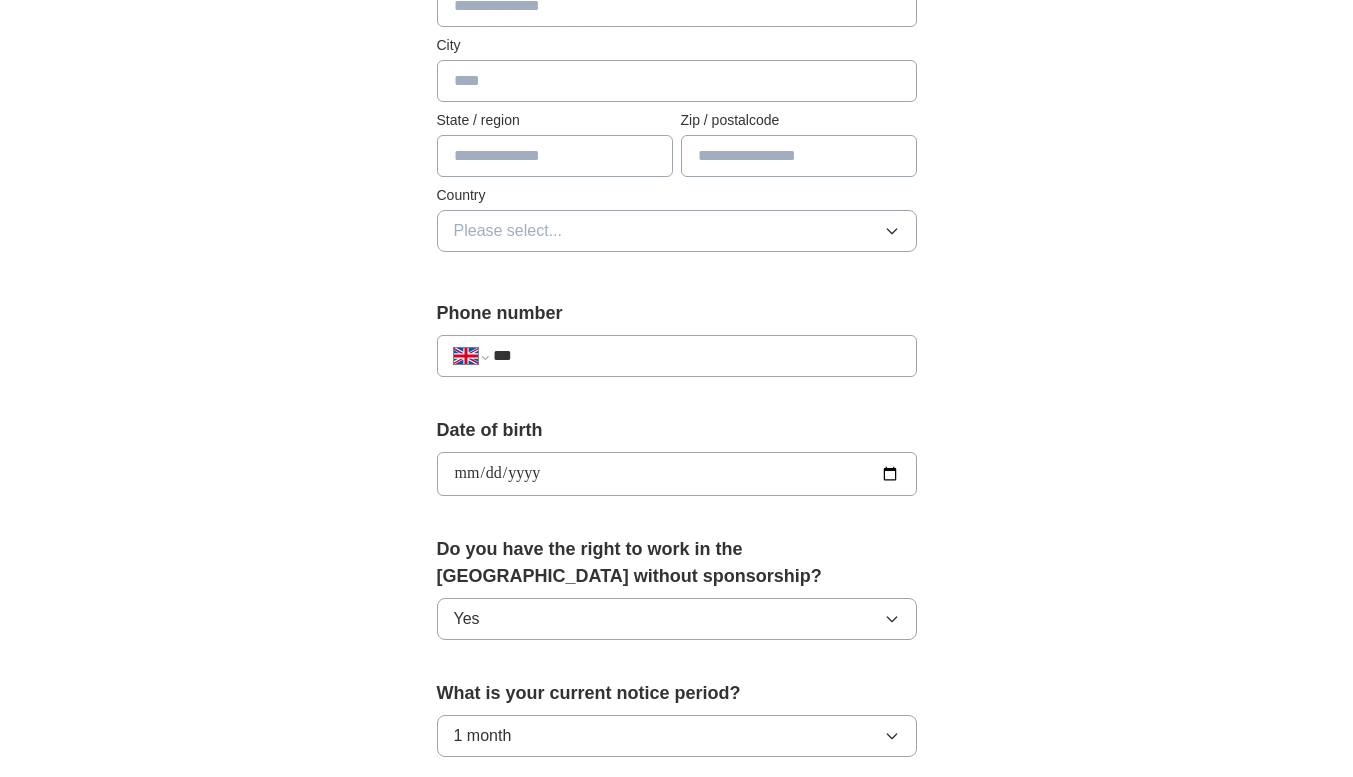 click on "***" at bounding box center [696, 356] 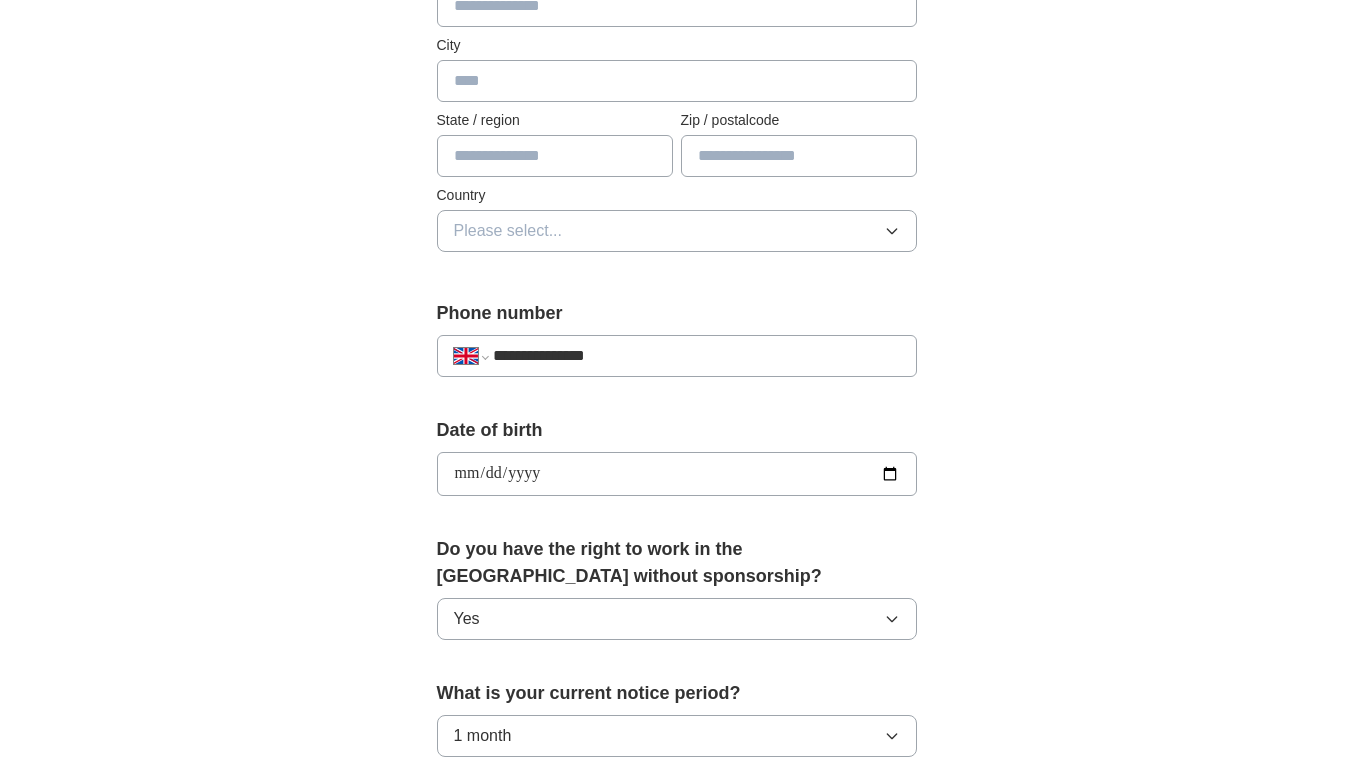 type on "**********" 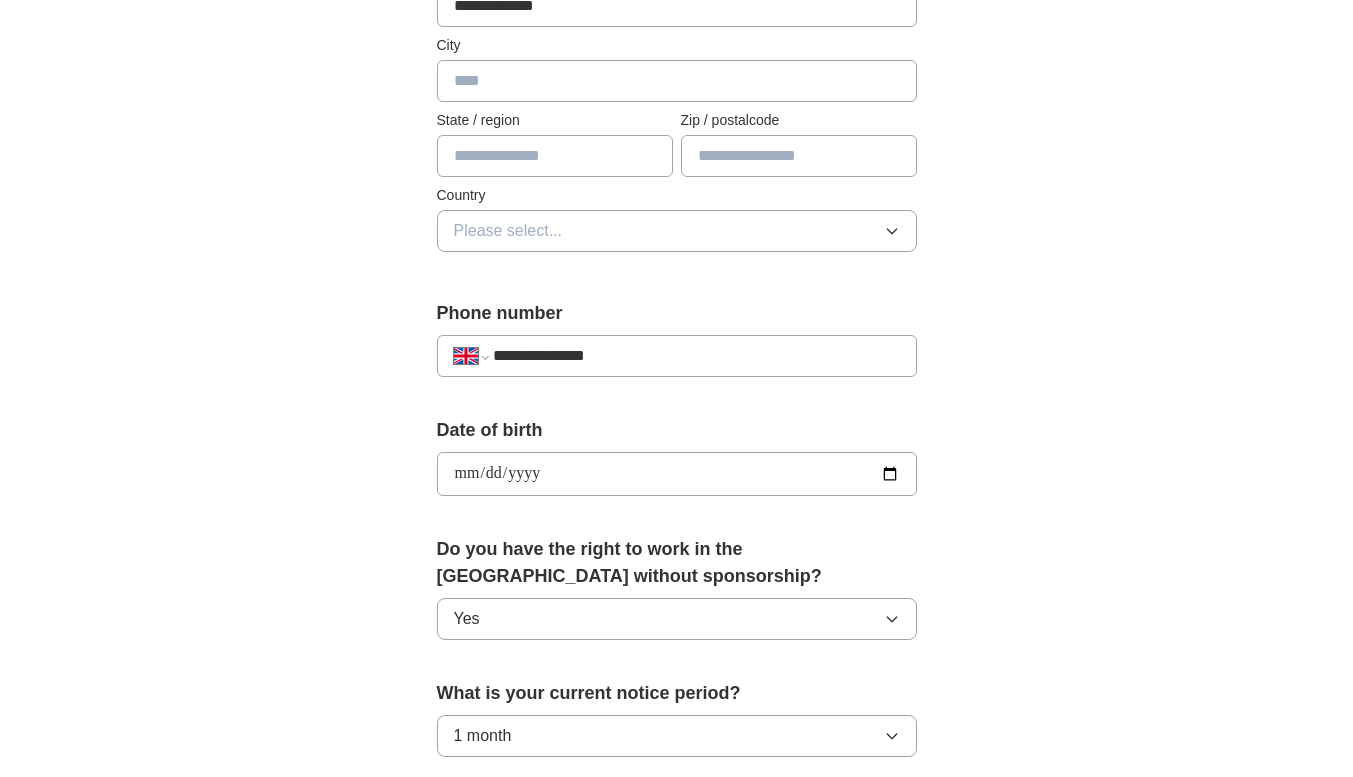 type on "******" 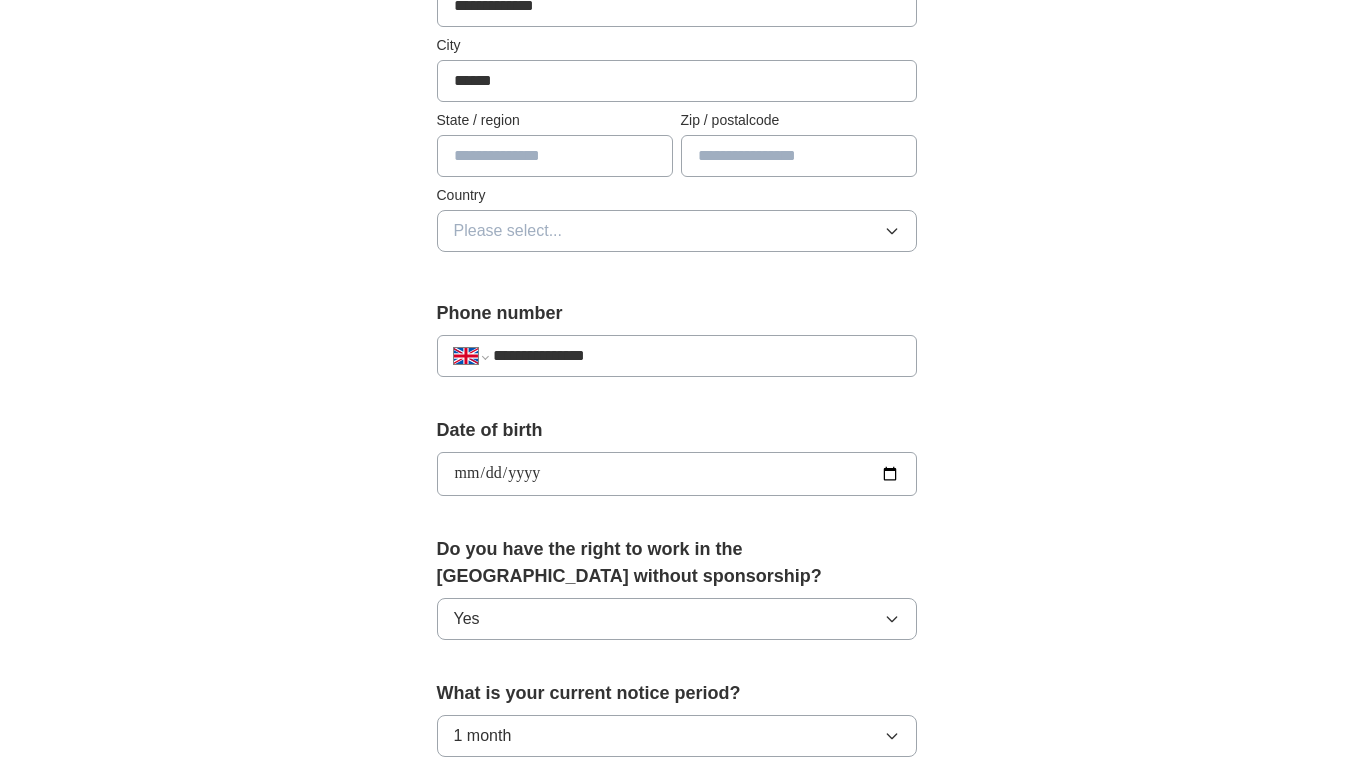 type on "******" 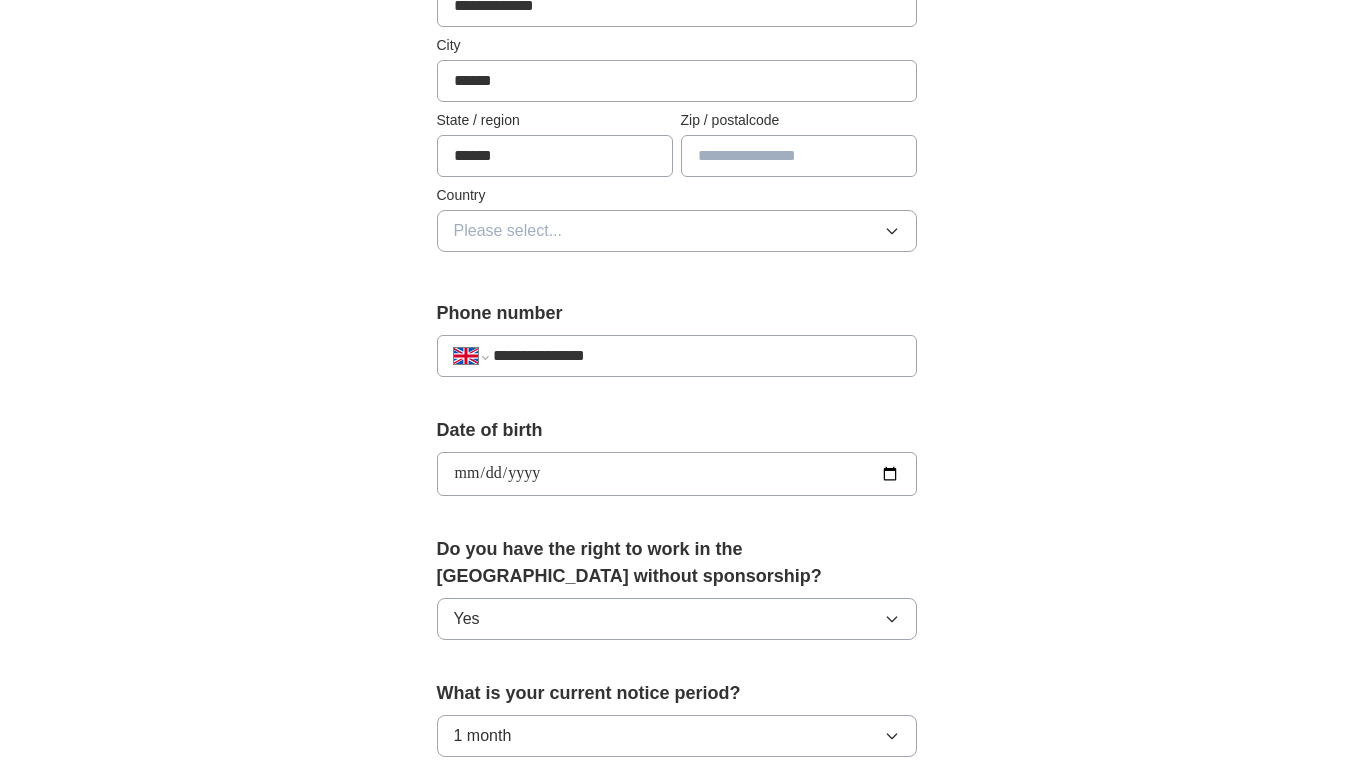 type on "*******" 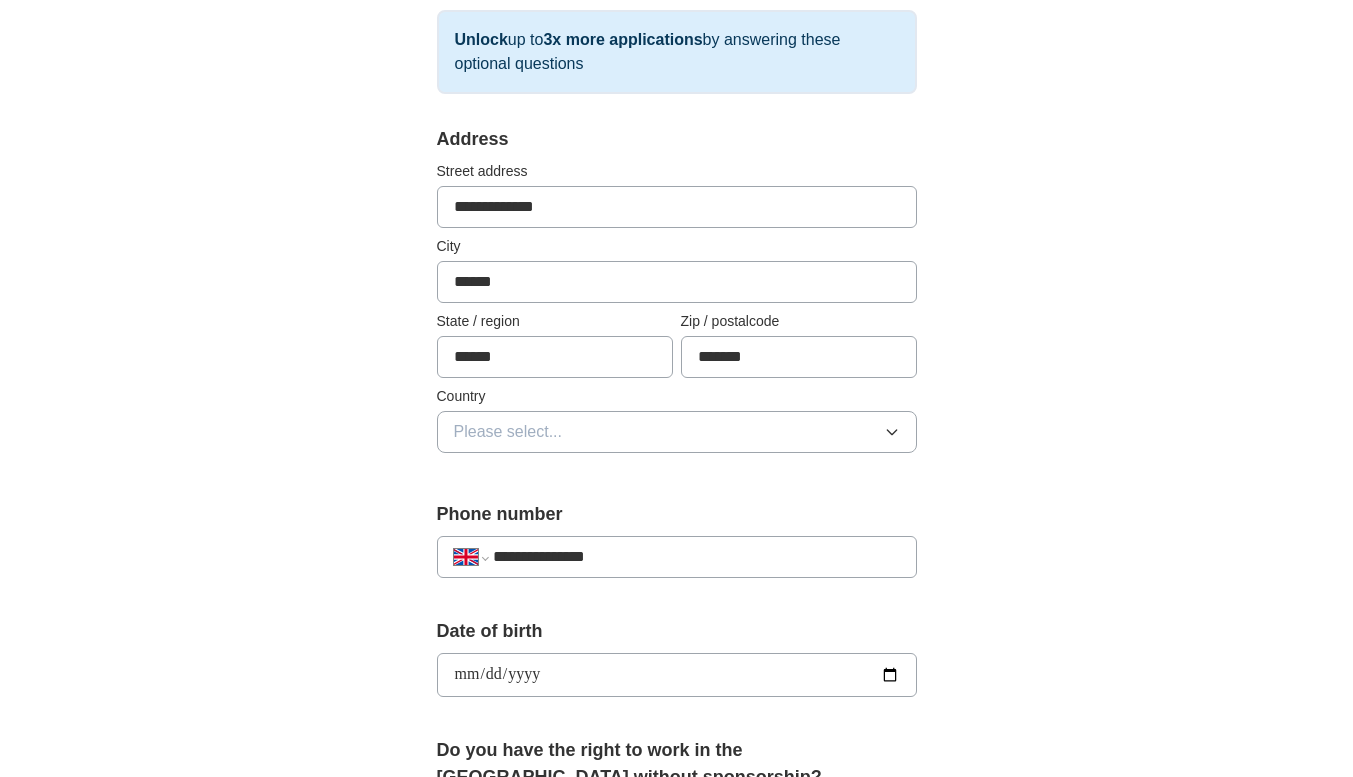 scroll, scrollTop: 324, scrollLeft: 0, axis: vertical 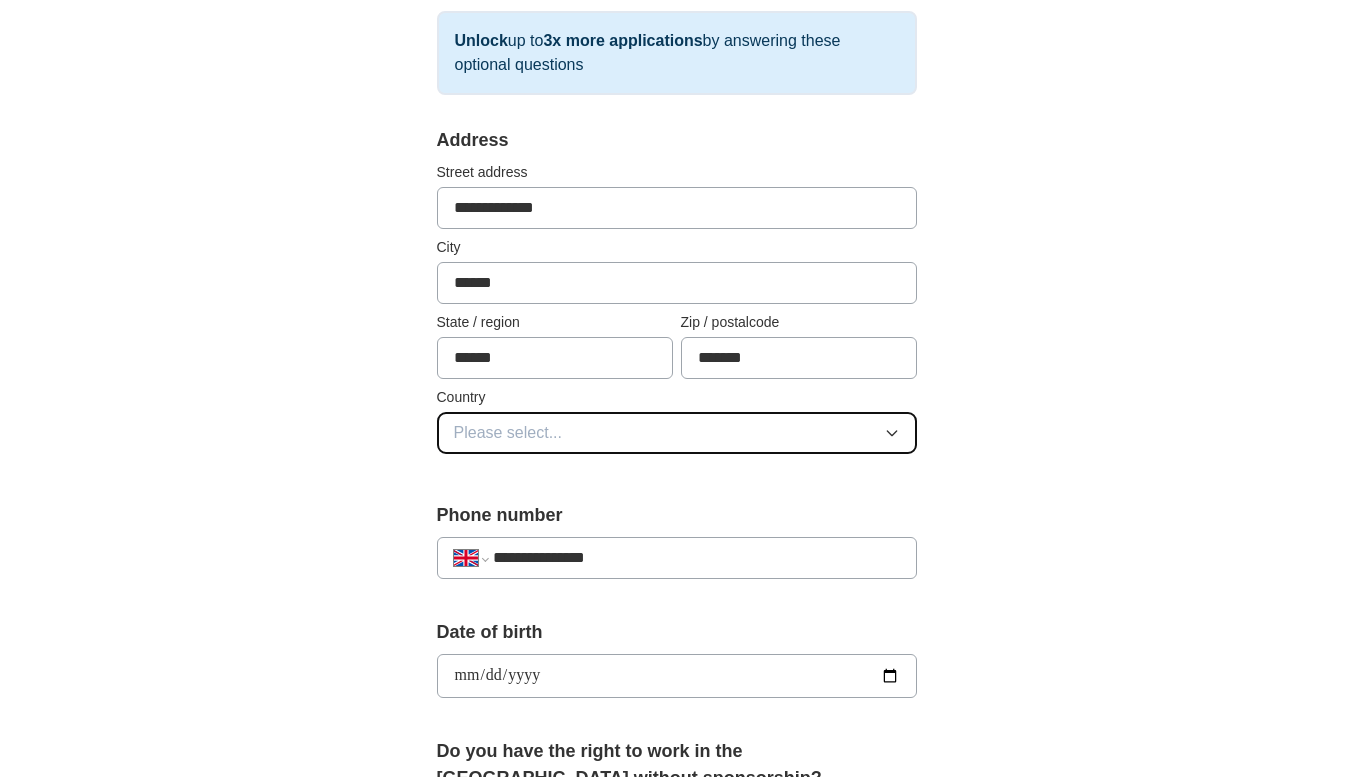 click on "Please select..." at bounding box center (508, 433) 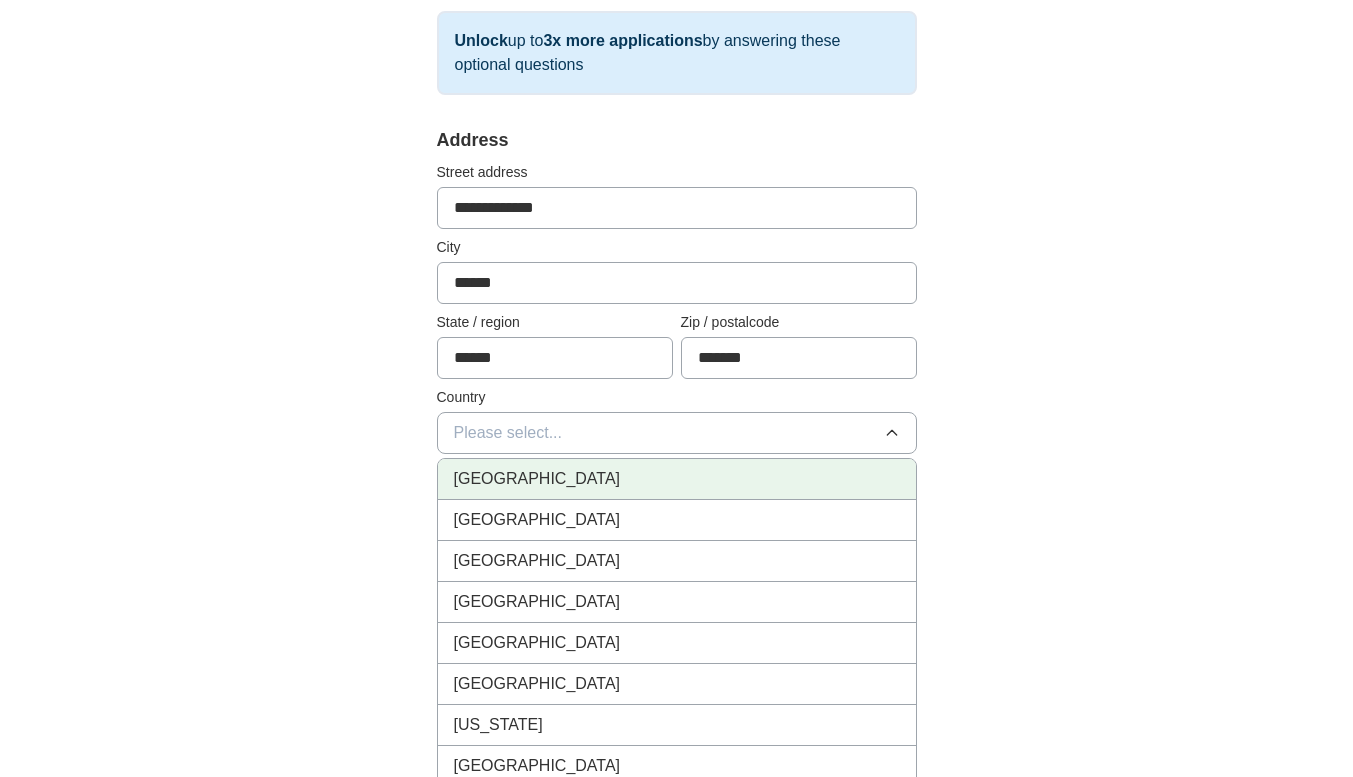 click on "[GEOGRAPHIC_DATA]" at bounding box center (537, 479) 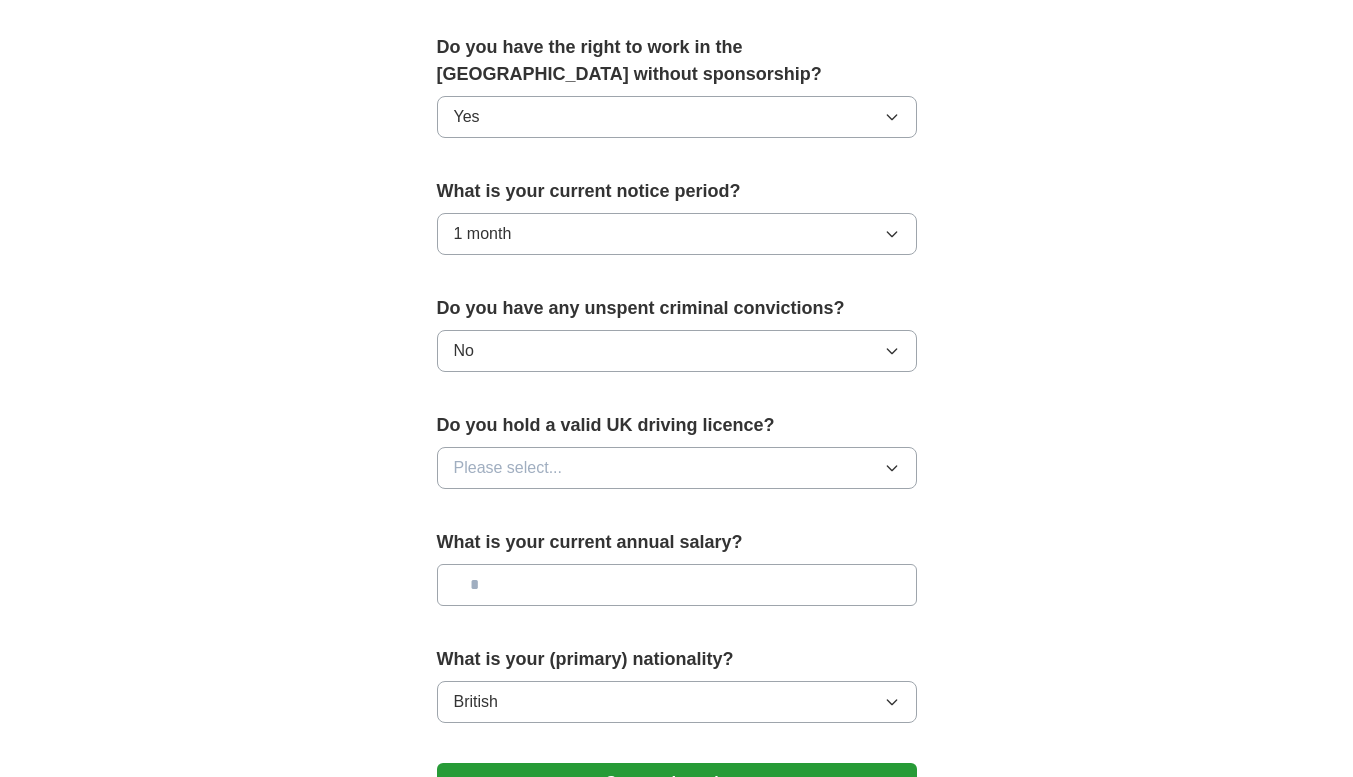scroll, scrollTop: 1276, scrollLeft: 0, axis: vertical 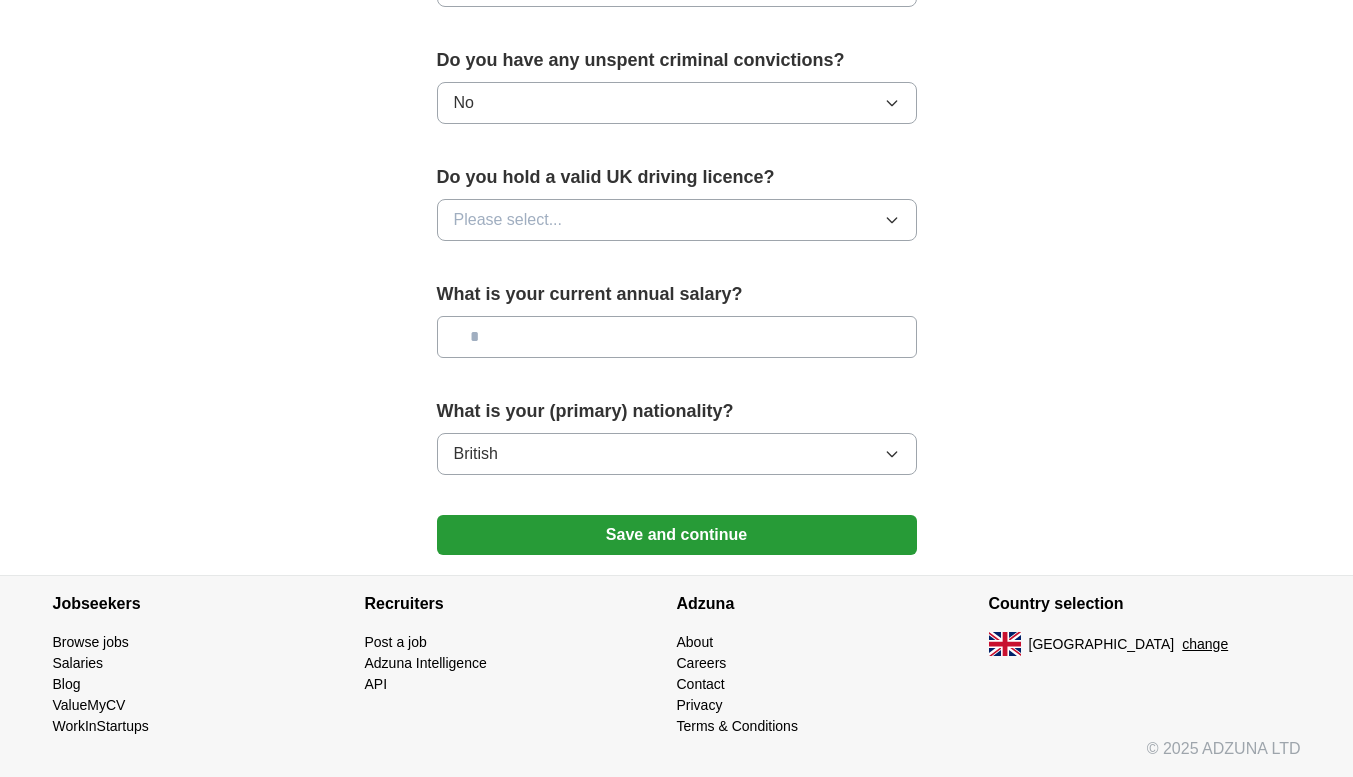 click at bounding box center [677, 337] 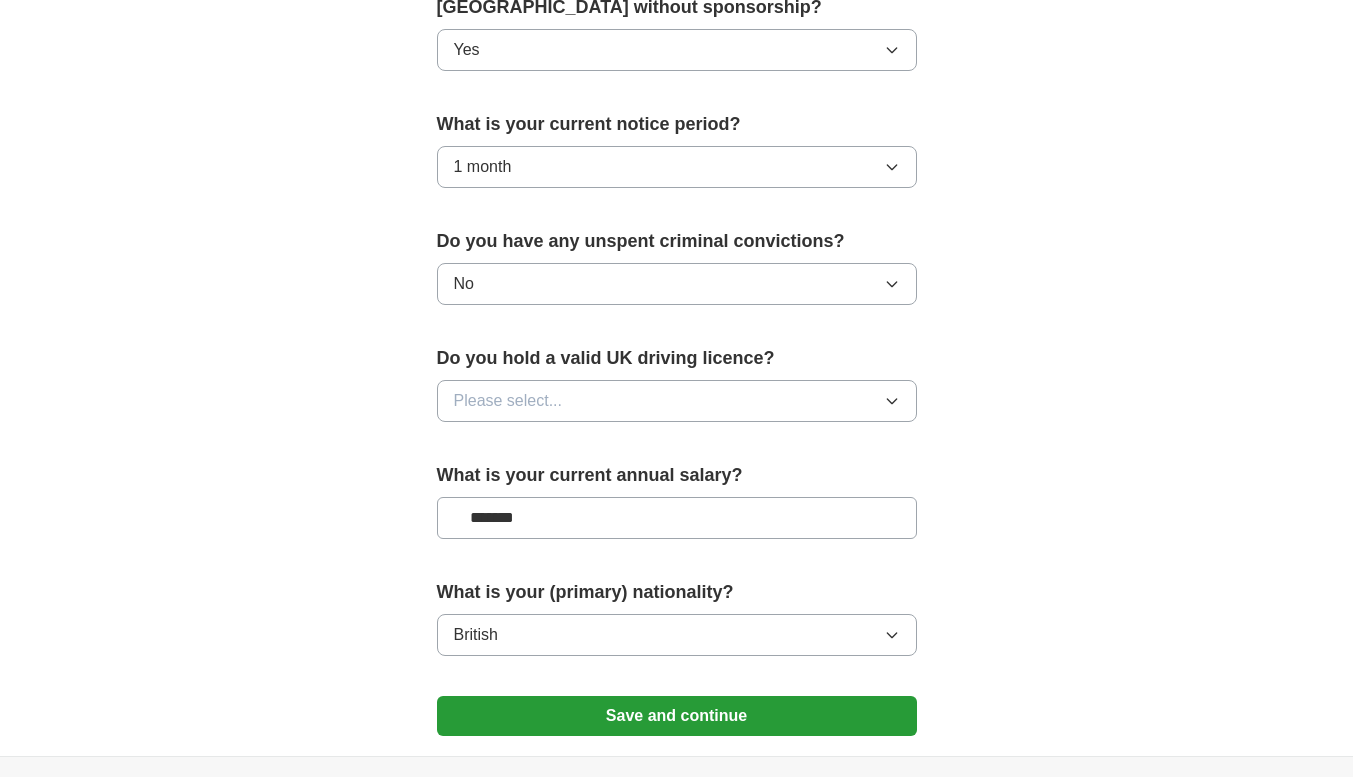 scroll, scrollTop: 1091, scrollLeft: 0, axis: vertical 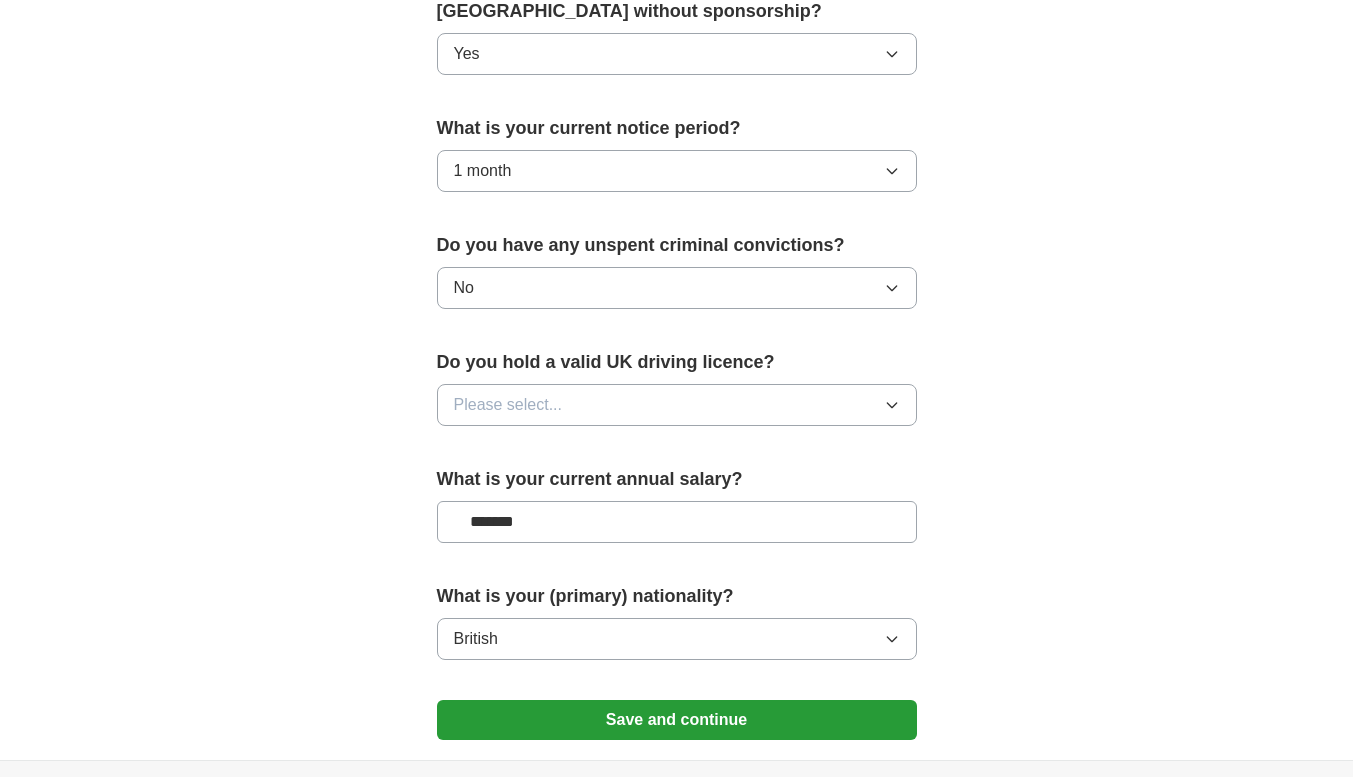 type on "*******" 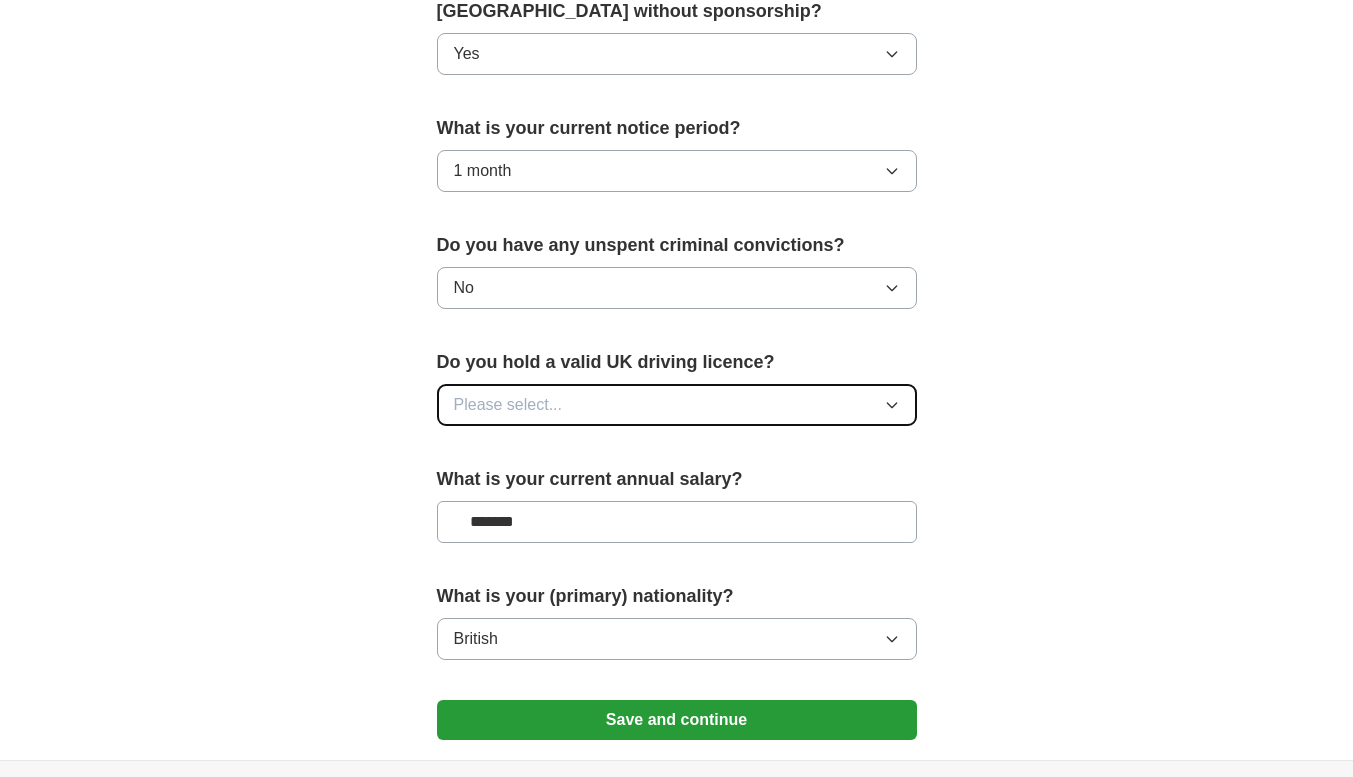 click on "Please select..." at bounding box center (508, 405) 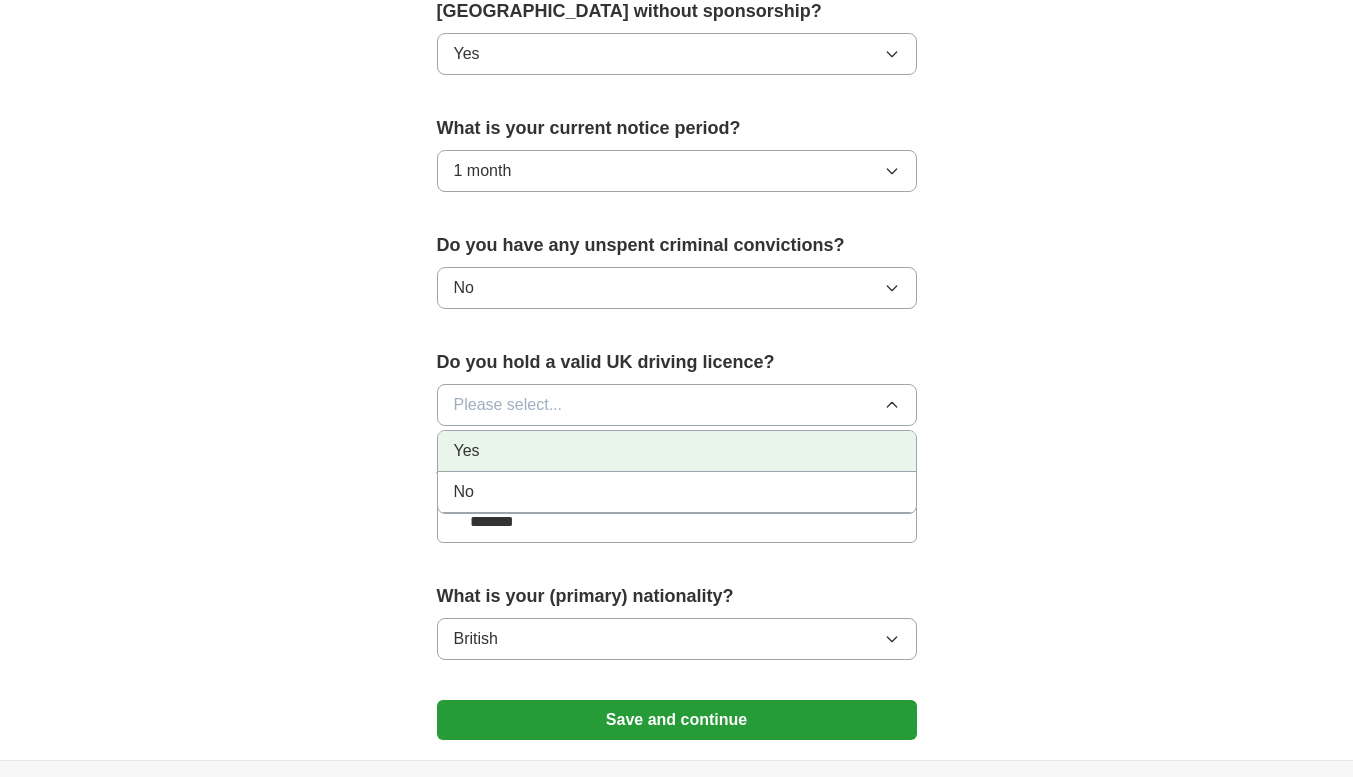 click on "Yes" at bounding box center (677, 451) 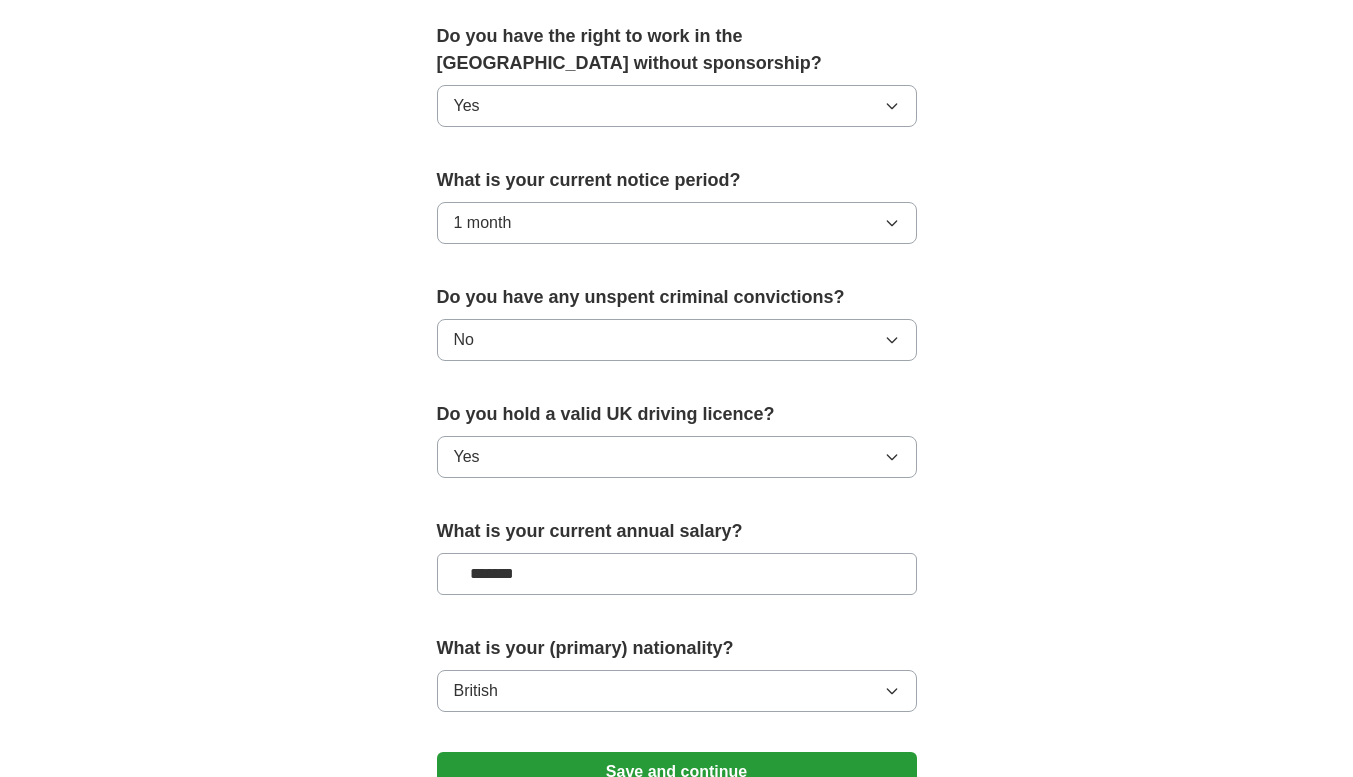 scroll, scrollTop: 1276, scrollLeft: 0, axis: vertical 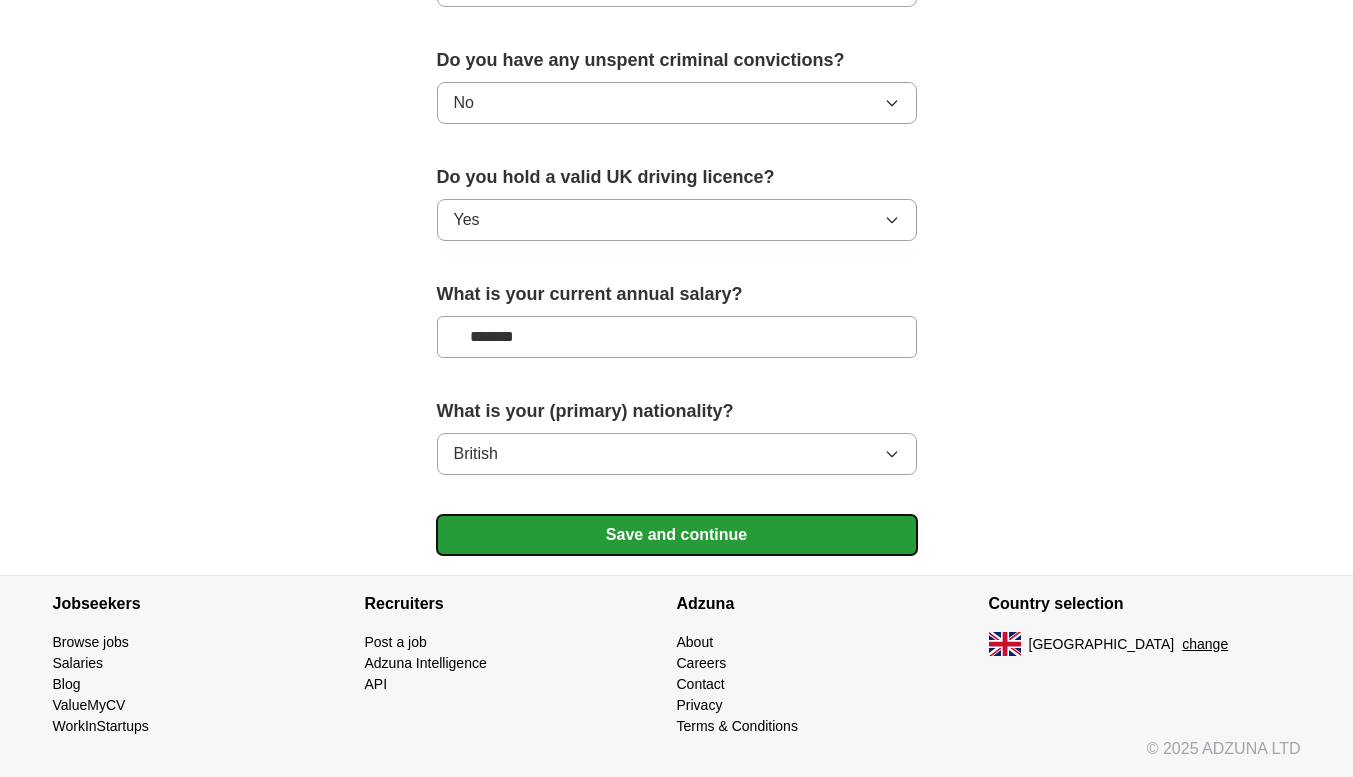 click on "Save and continue" at bounding box center [677, 535] 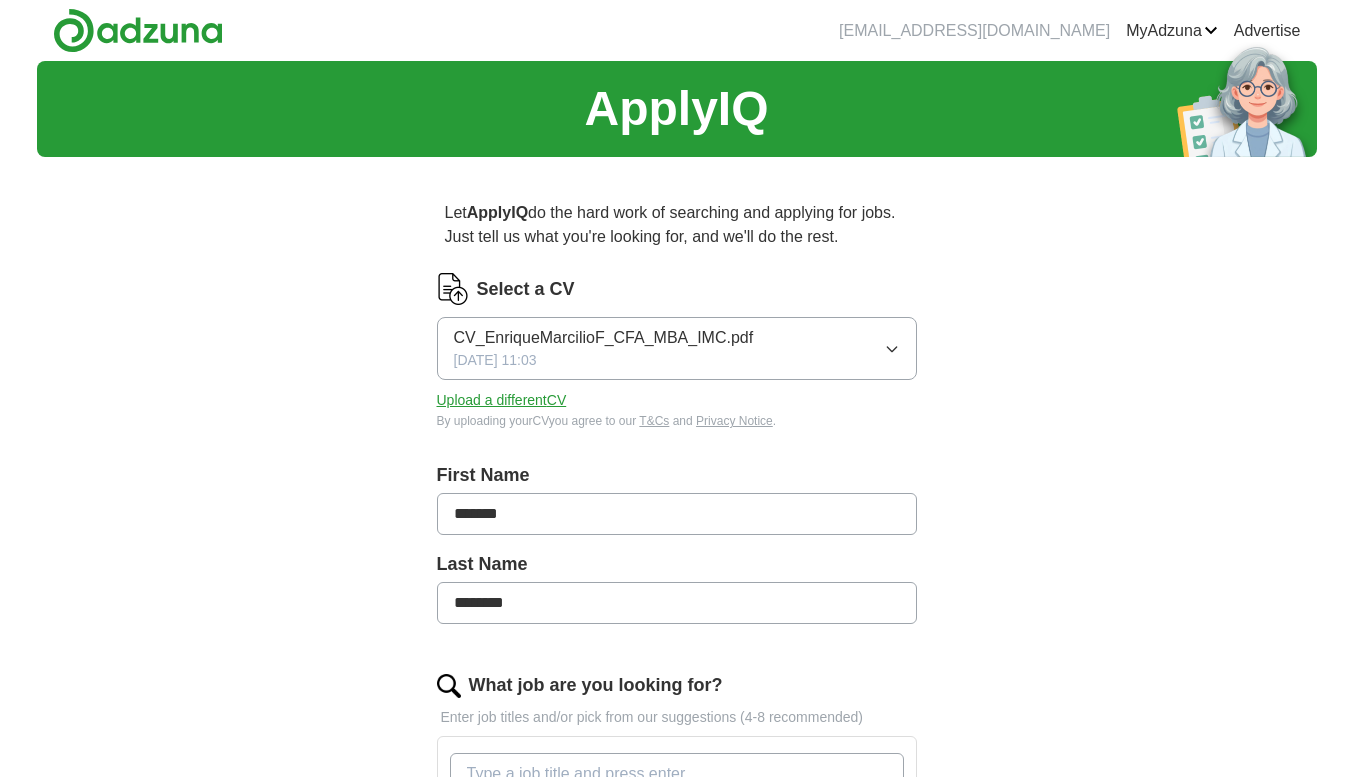 scroll, scrollTop: 0, scrollLeft: 0, axis: both 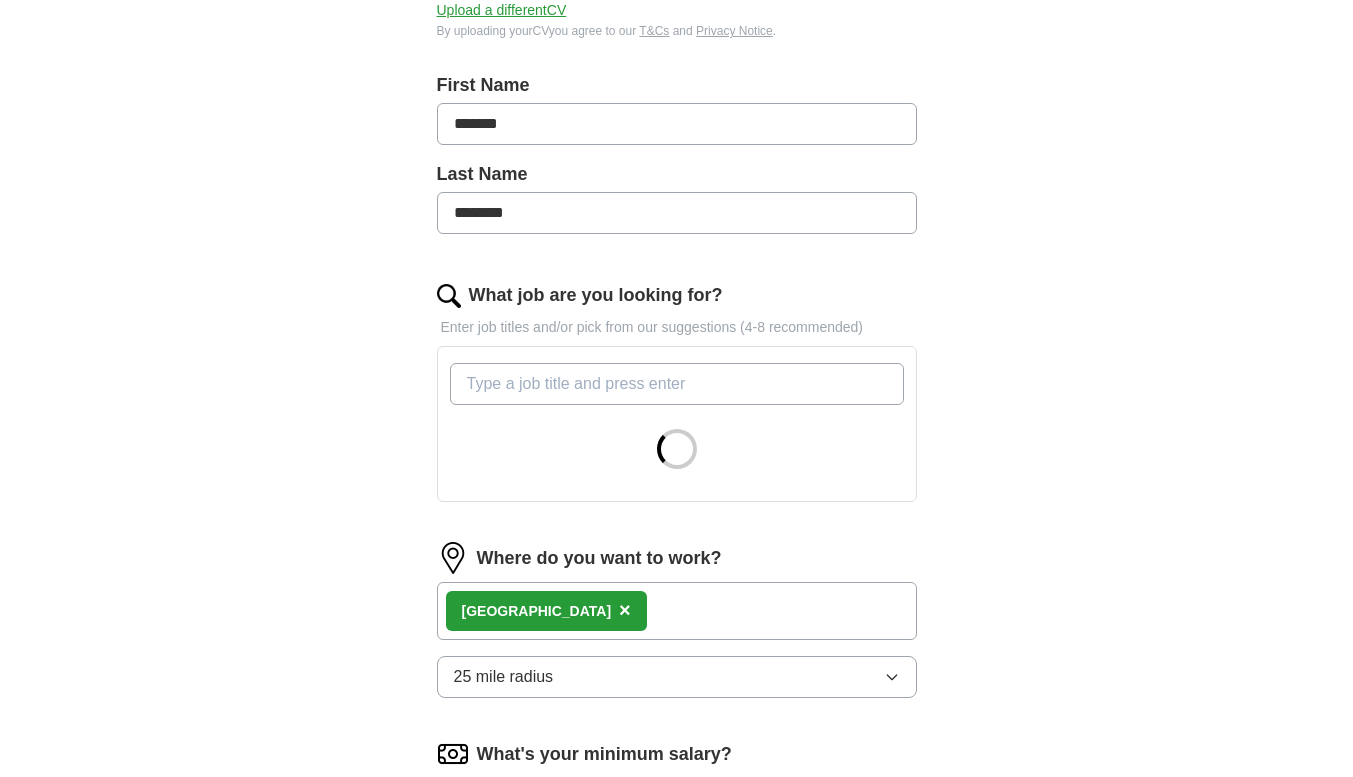 click on "What job are you looking for?" at bounding box center [677, 384] 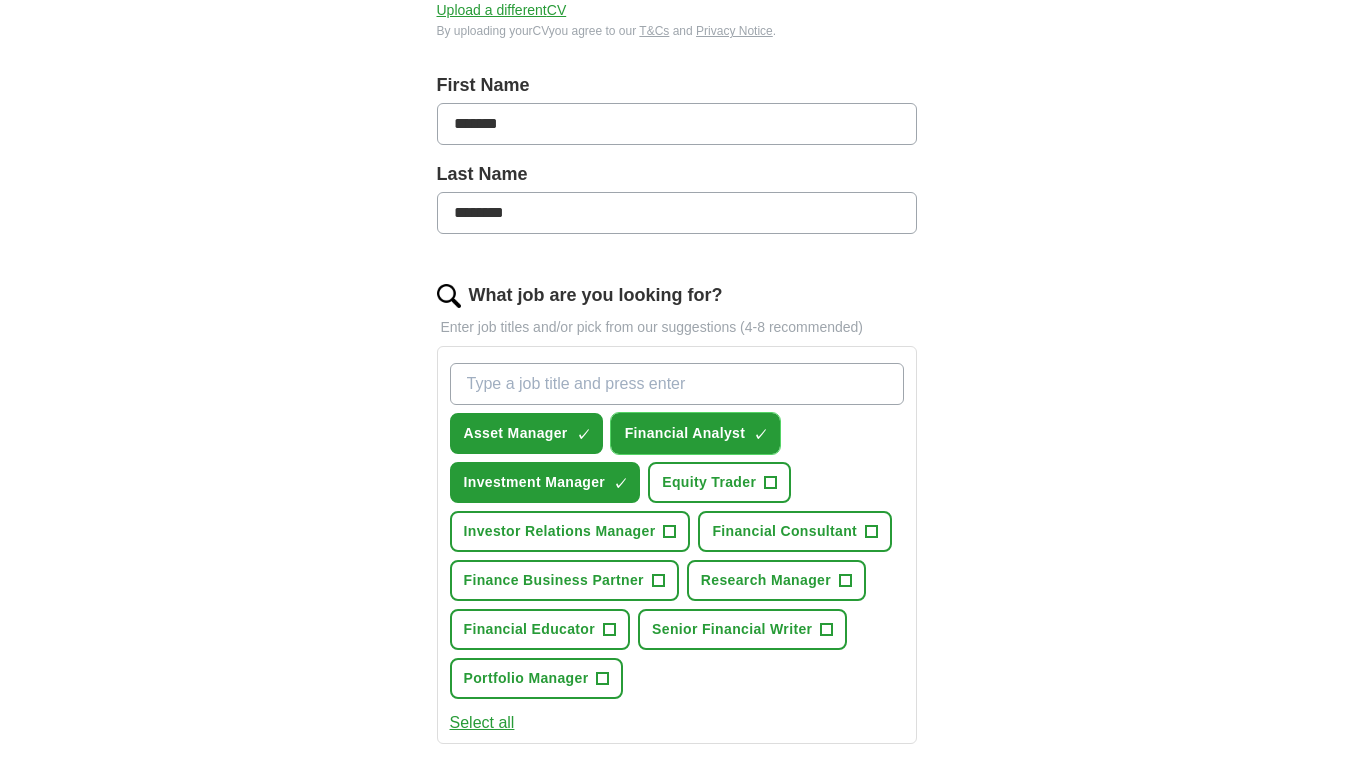 click on "×" at bounding box center (0, 0) 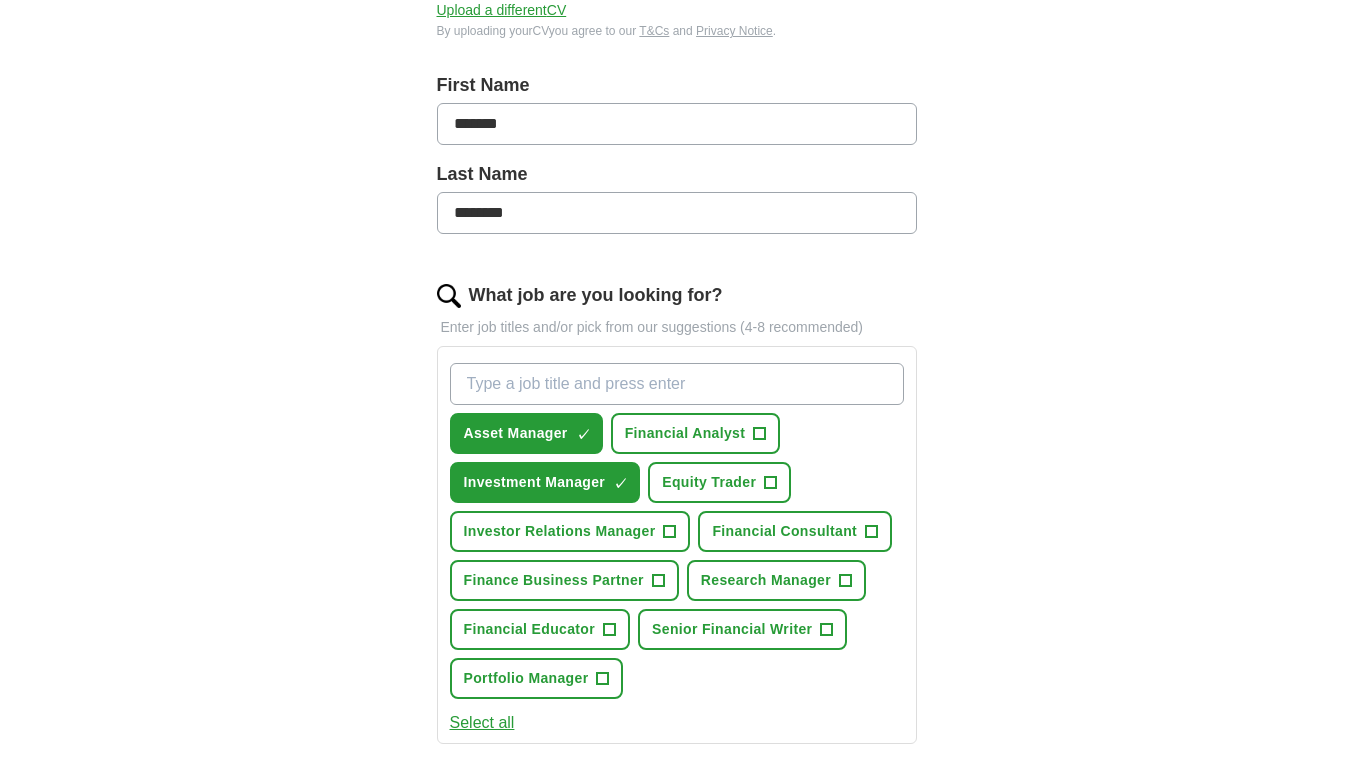 click on "What job are you looking for?" at bounding box center (677, 384) 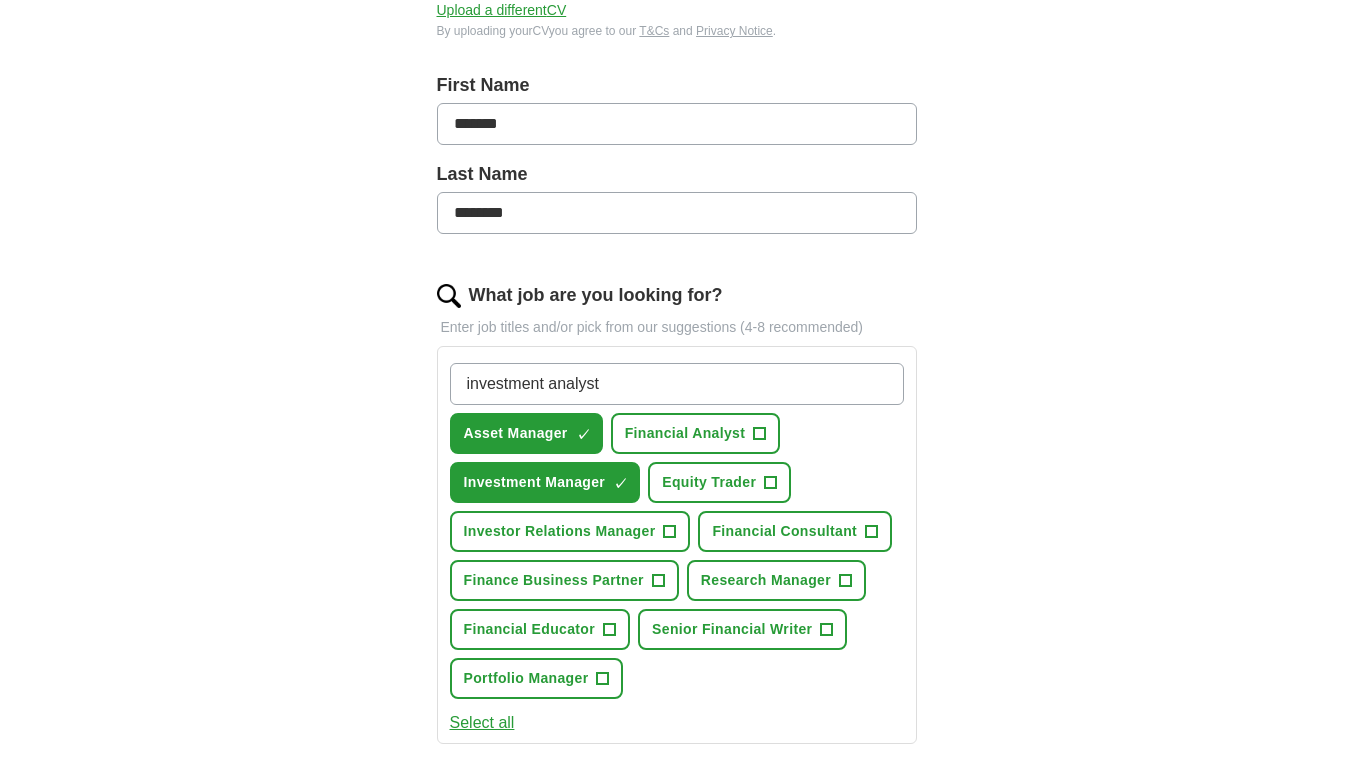 click on "investment analyst" at bounding box center (677, 384) 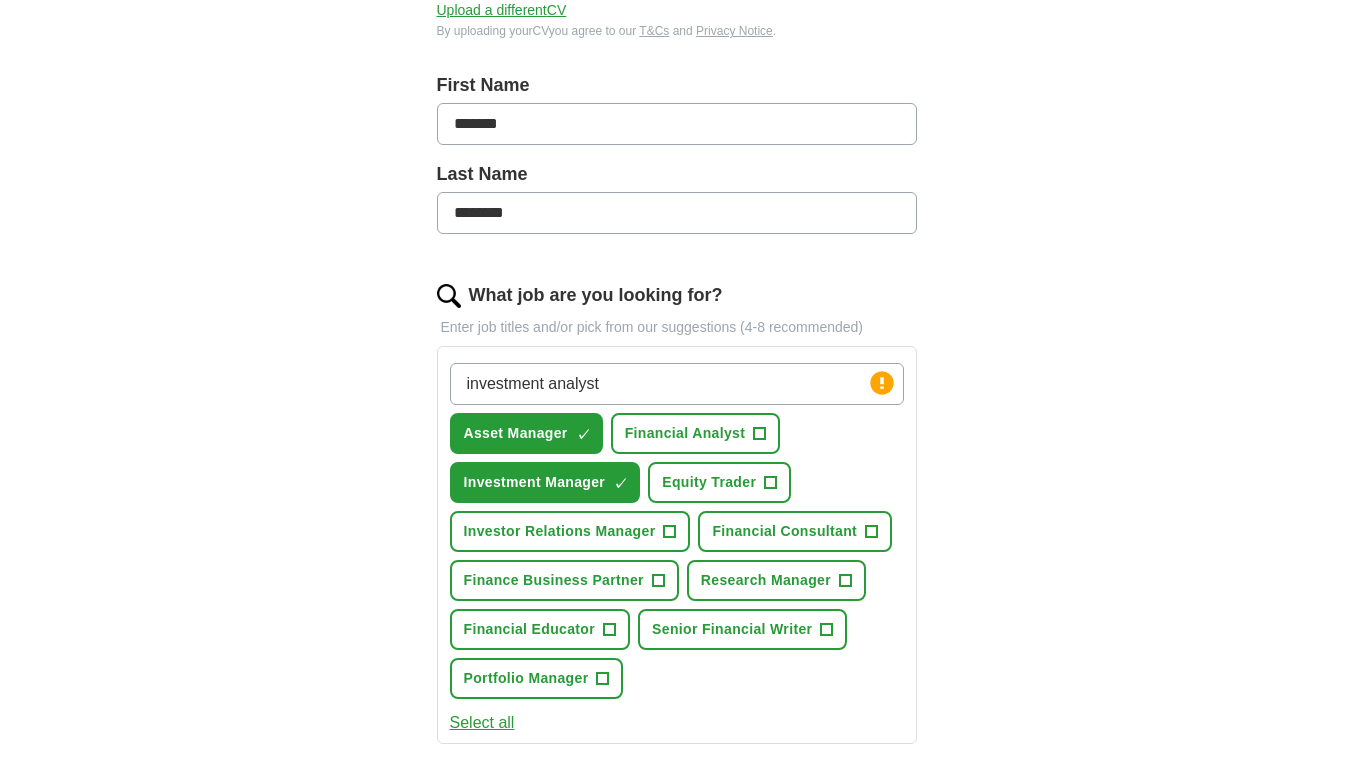 click on "Let  ApplyIQ  do the hard work of searching and applying for jobs. Just tell us what you're looking for, and we'll do the rest. Select a CV CV_EnriqueMarcilioF_CFA_MBA_IMC.pdf 08/07/2025, 11:03 Upload a different  CV By uploading your  CV  you agree to our   T&Cs   and   Privacy Notice . First Name ******* Last Name ******** What job are you looking for? Enter job titles and/or pick from our suggestions (4-8 recommended) investment analyst Press return to add title Asset Manager ✓ × Financial Analyst + Investment Manager ✓ × Equity Trader + Investor Relations Manager + Financial Consultant + Finance Business Partner + Research Manager + Financial Educator + Senior Financial Writer + Portfolio Manager + Select all Where do you want to work? London × 25 mile radius What's your minimum salary? At least  £ 75k   per year £ 20 k £ 100 k+ Update ApplyIQ settings Go to dashboard" at bounding box center [677, 557] 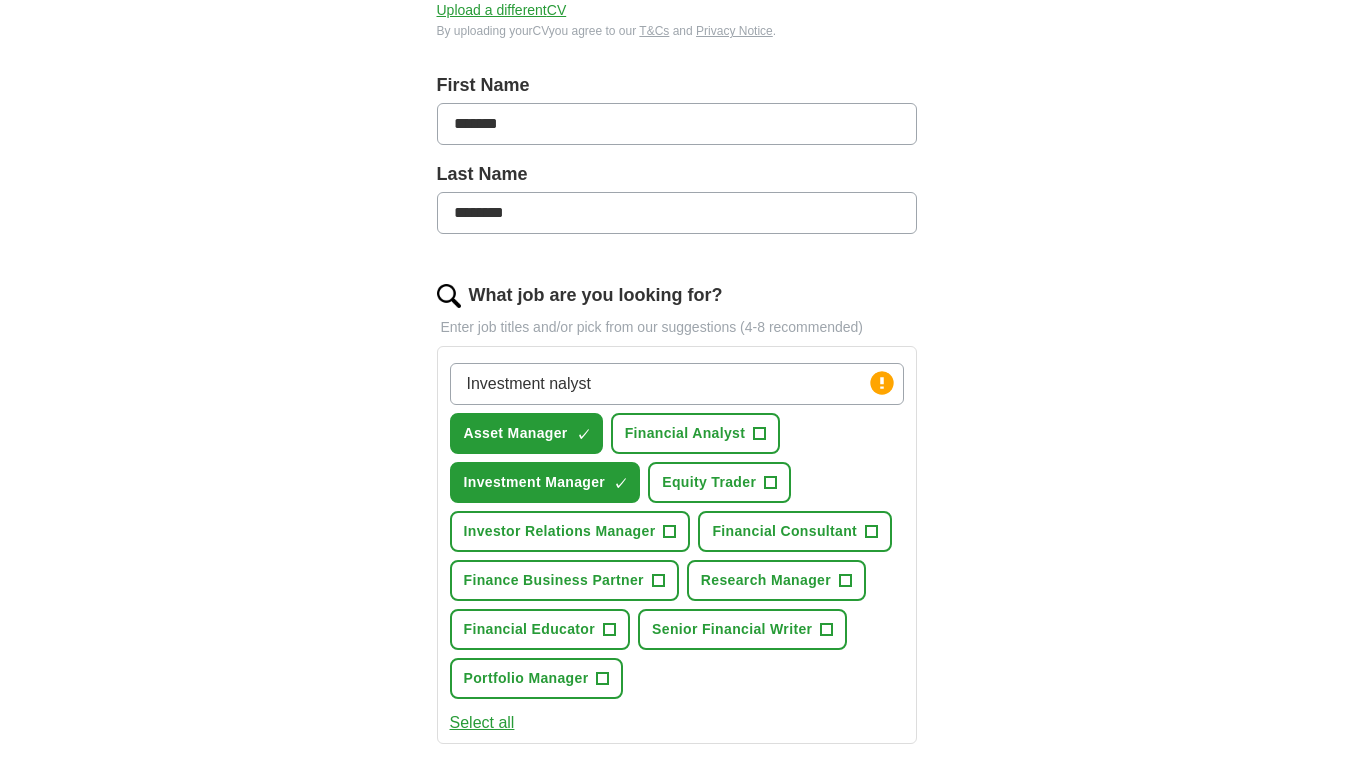 type on "Investment Analyst" 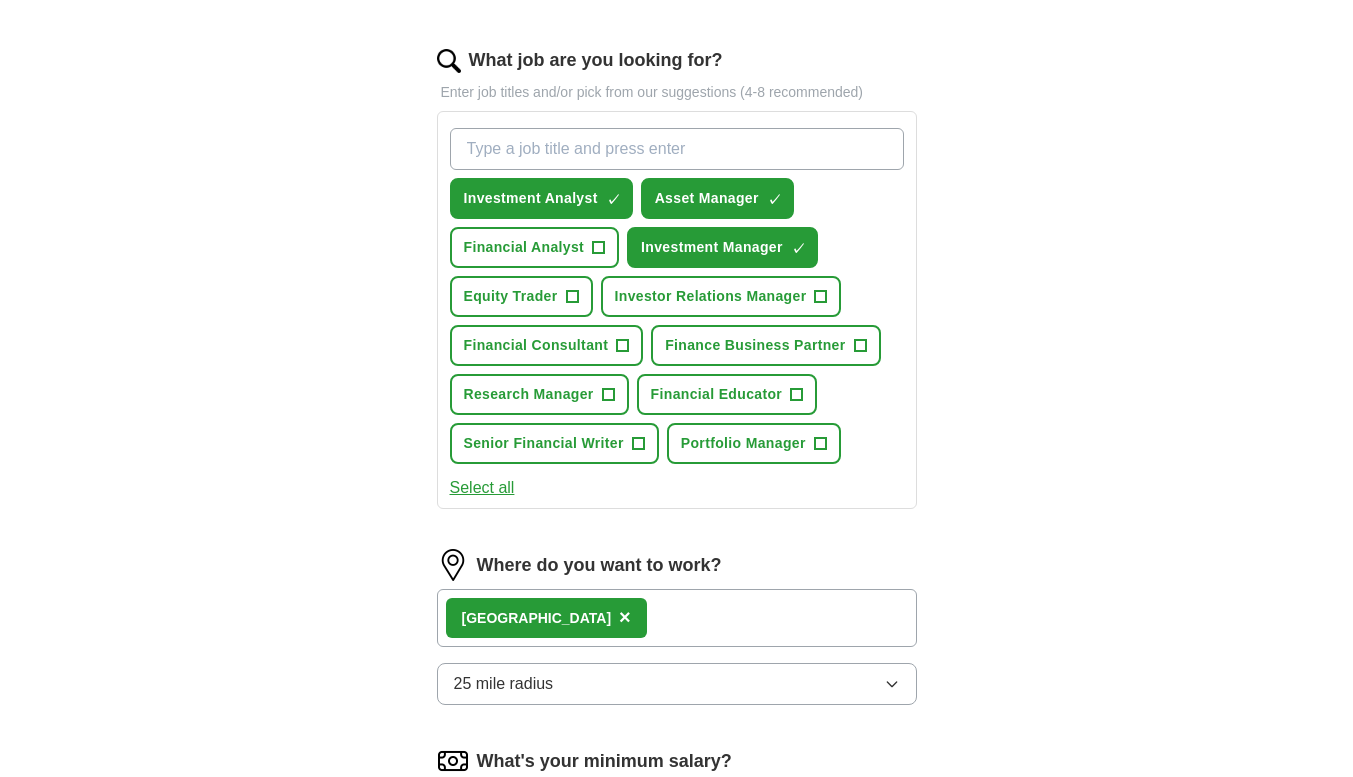 scroll, scrollTop: 618, scrollLeft: 0, axis: vertical 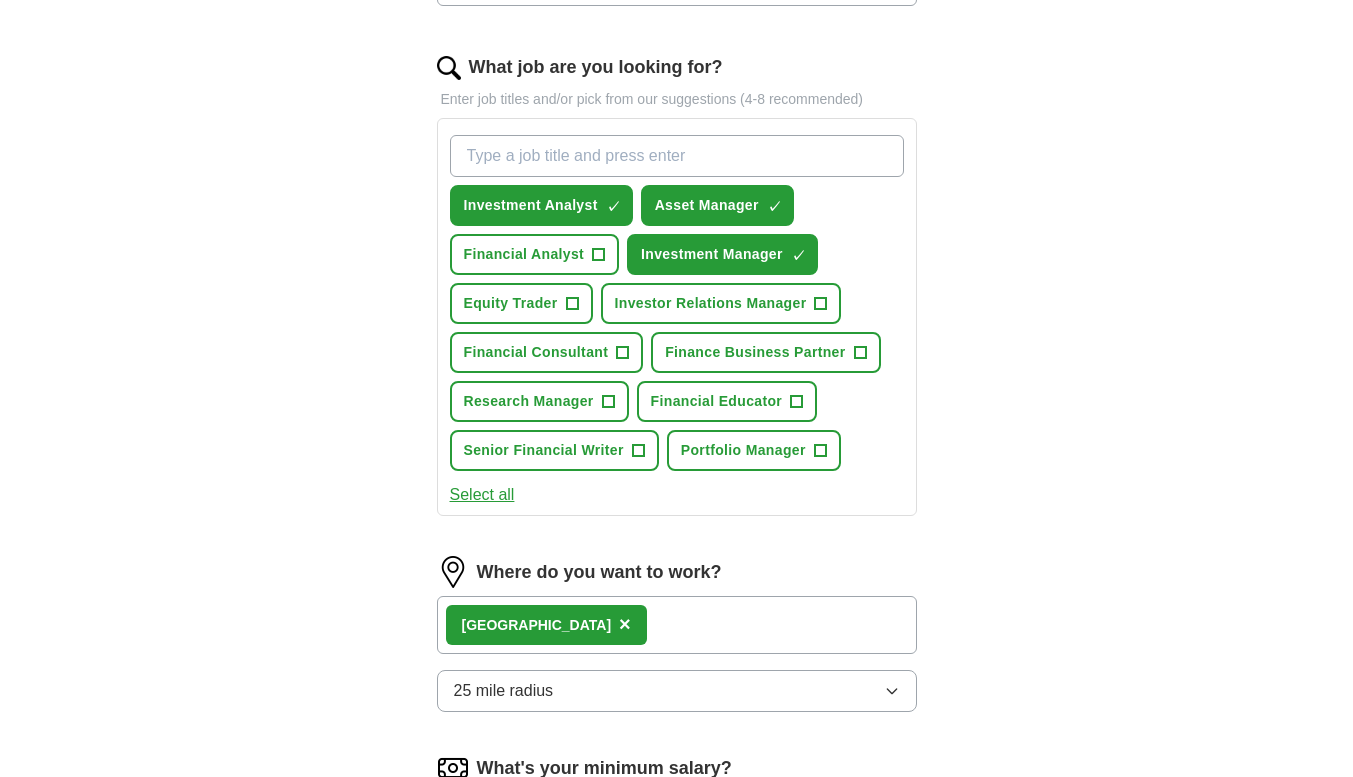 type 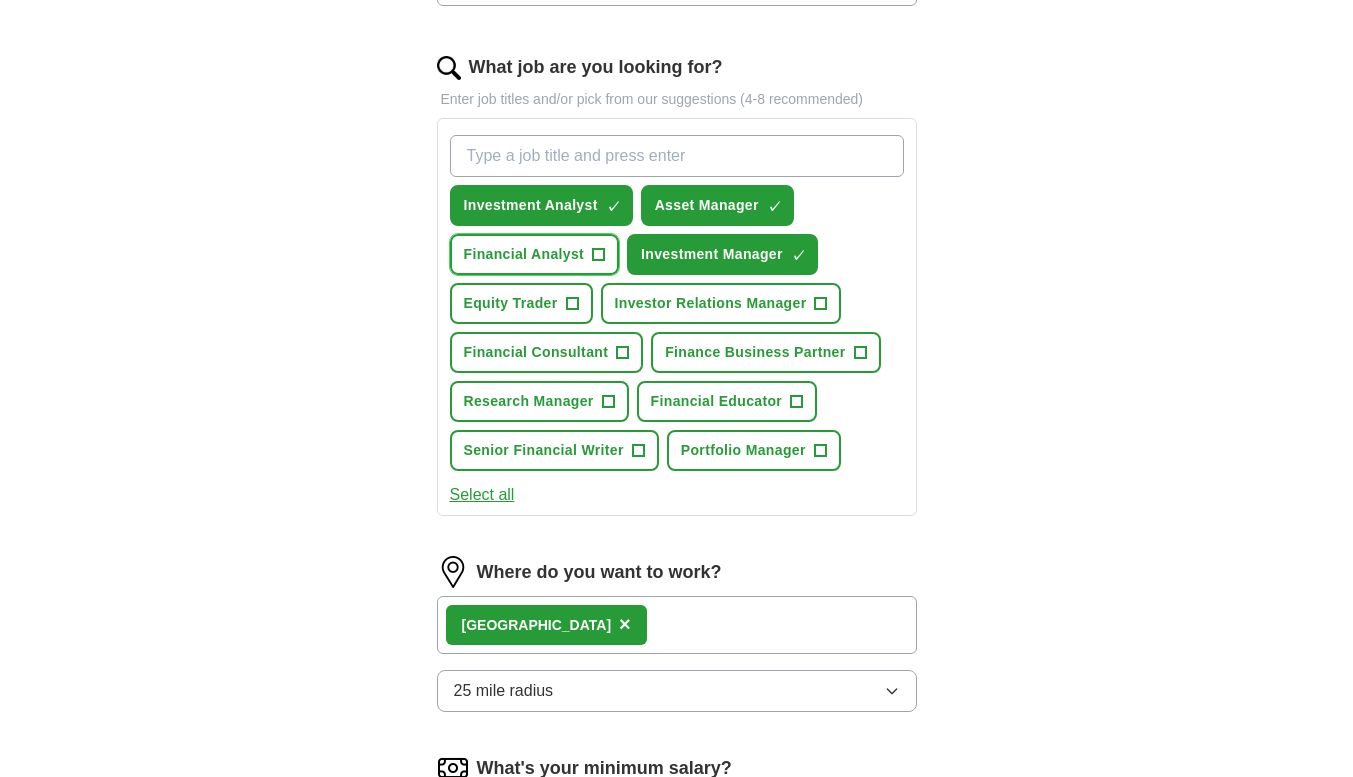 click on "+" at bounding box center (599, 255) 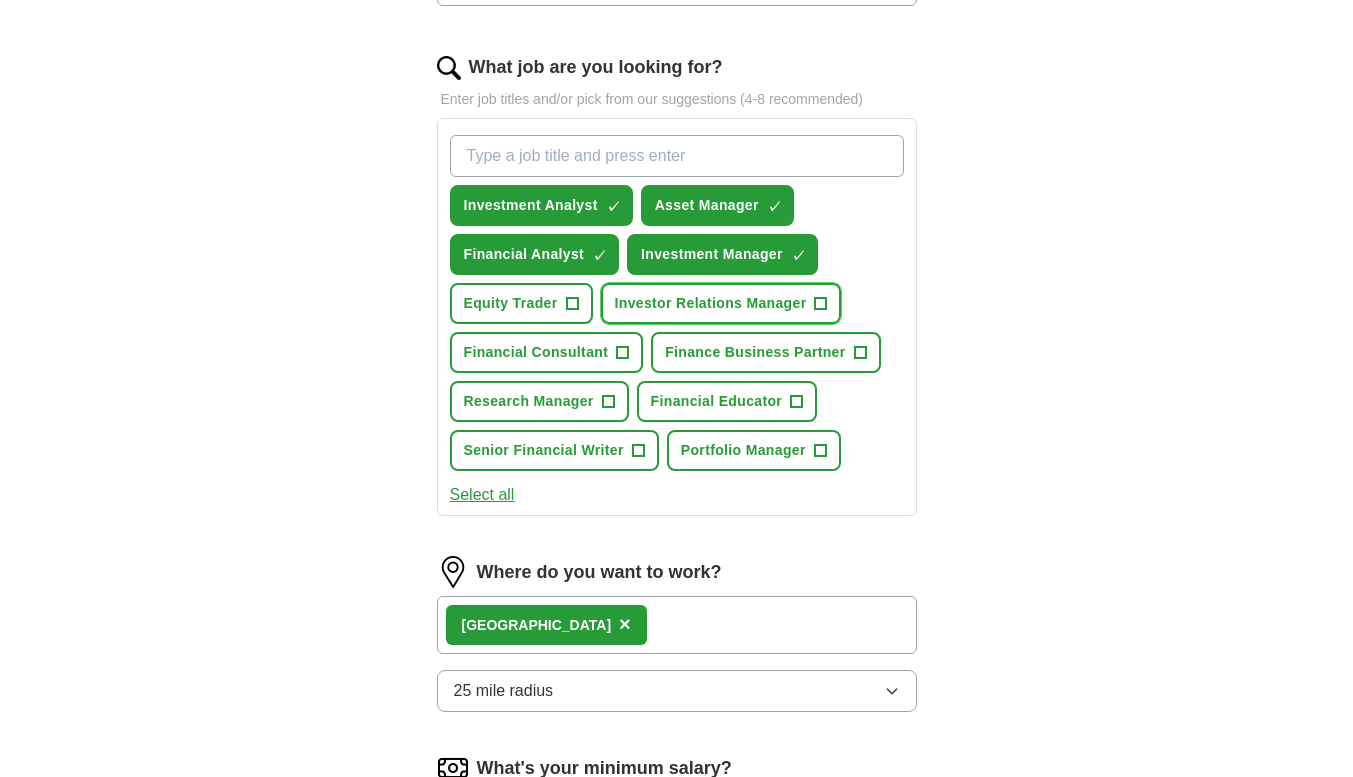 click on "+" at bounding box center [821, 304] 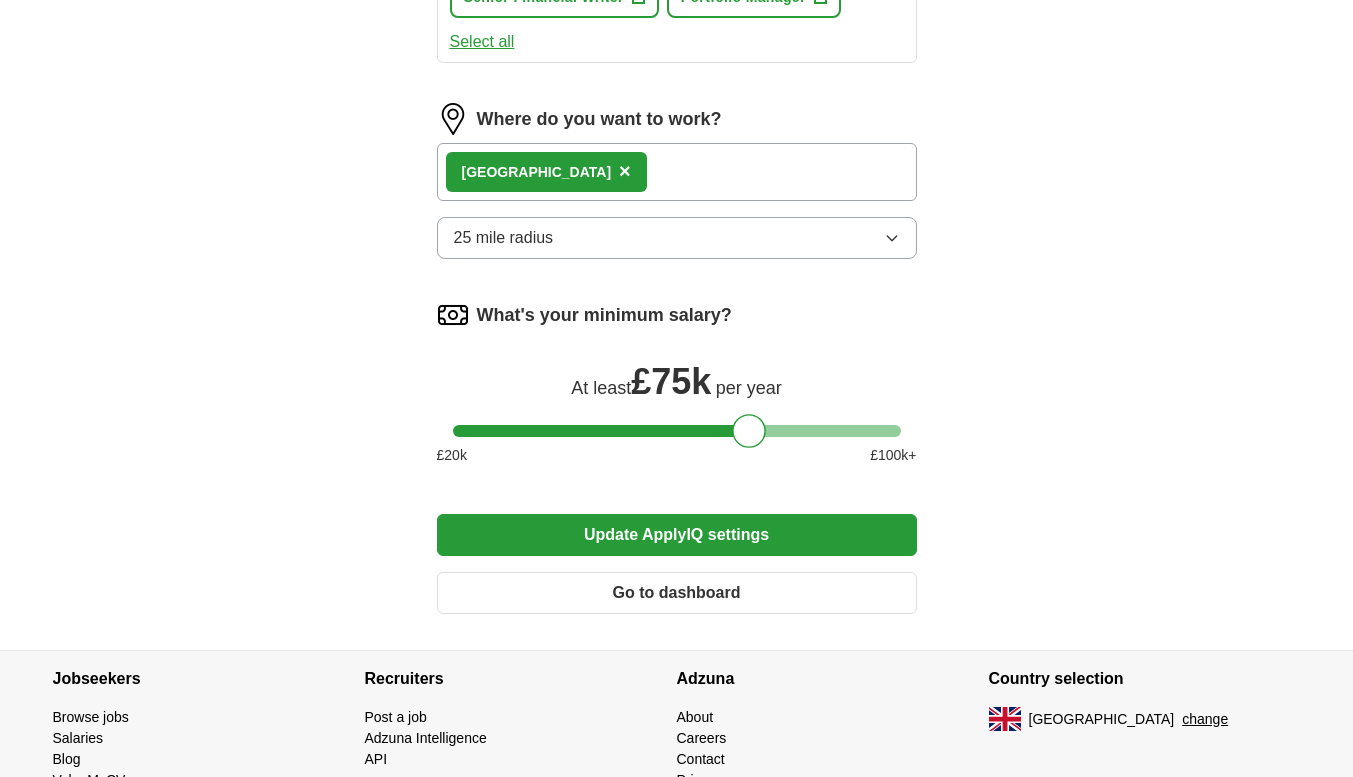 scroll, scrollTop: 1077, scrollLeft: 0, axis: vertical 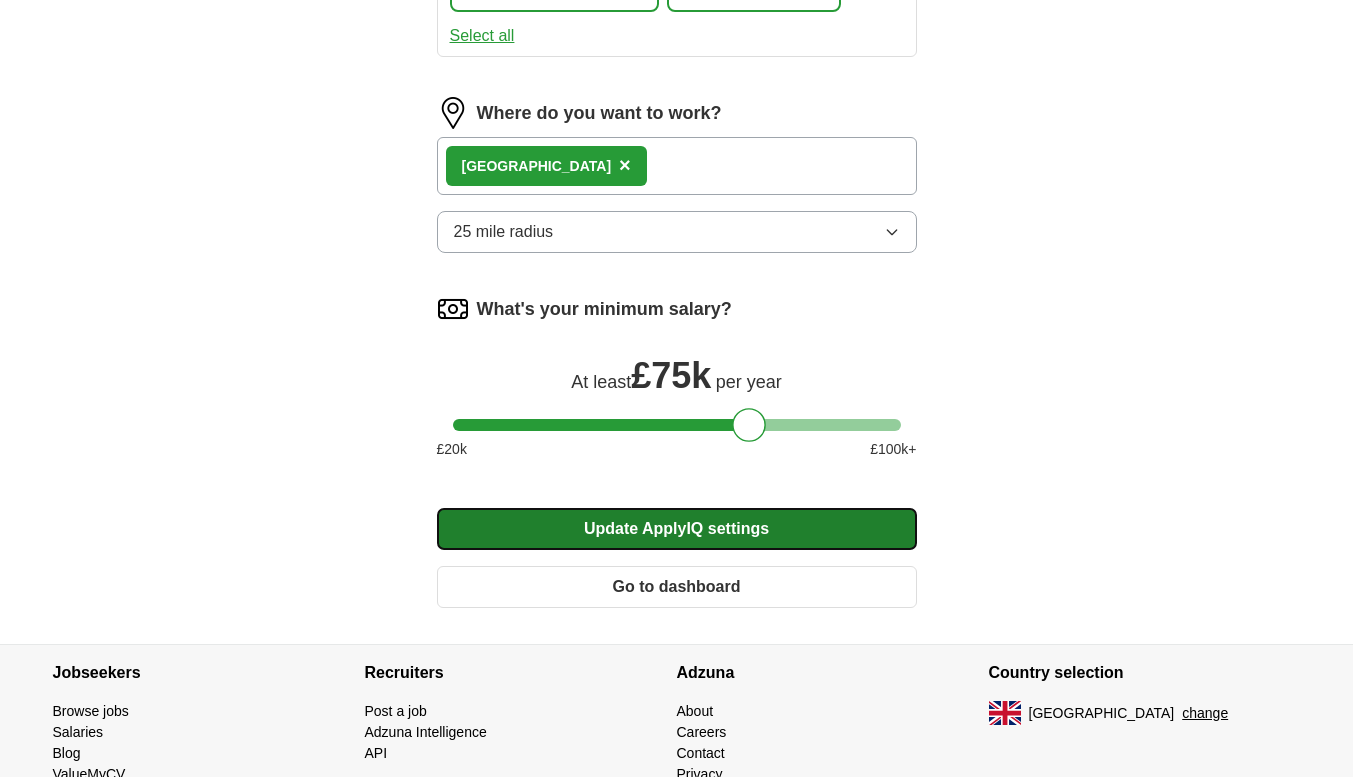 click on "Update ApplyIQ settings" at bounding box center (677, 529) 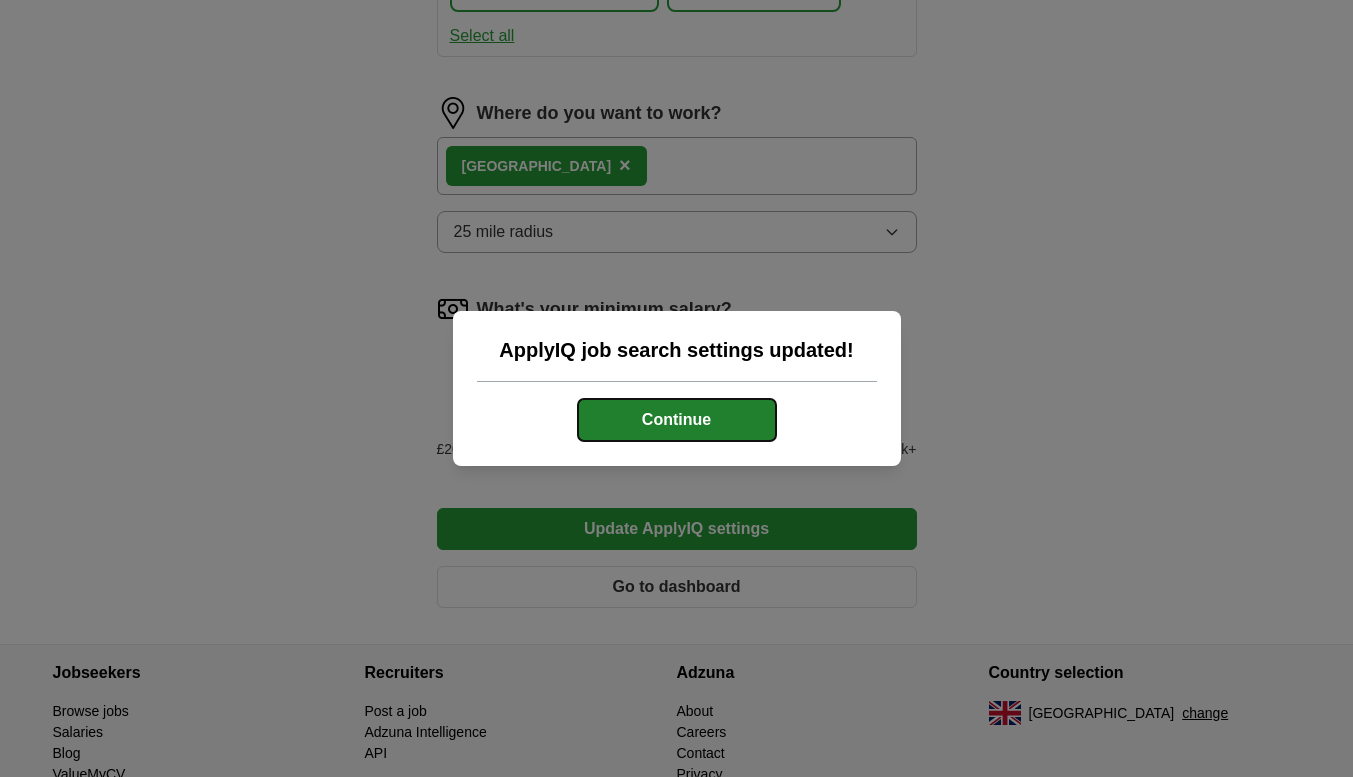 click on "Continue" at bounding box center [677, 420] 